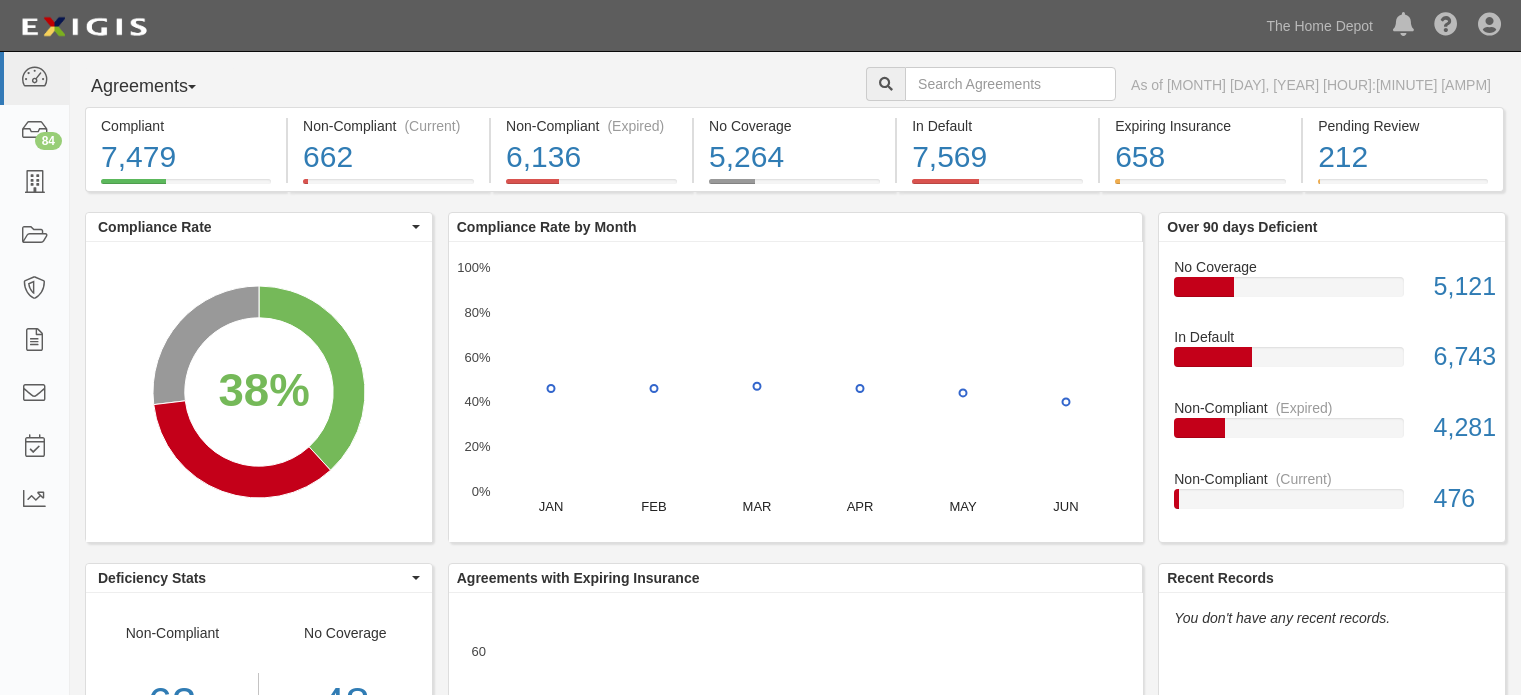 scroll, scrollTop: 0, scrollLeft: 0, axis: both 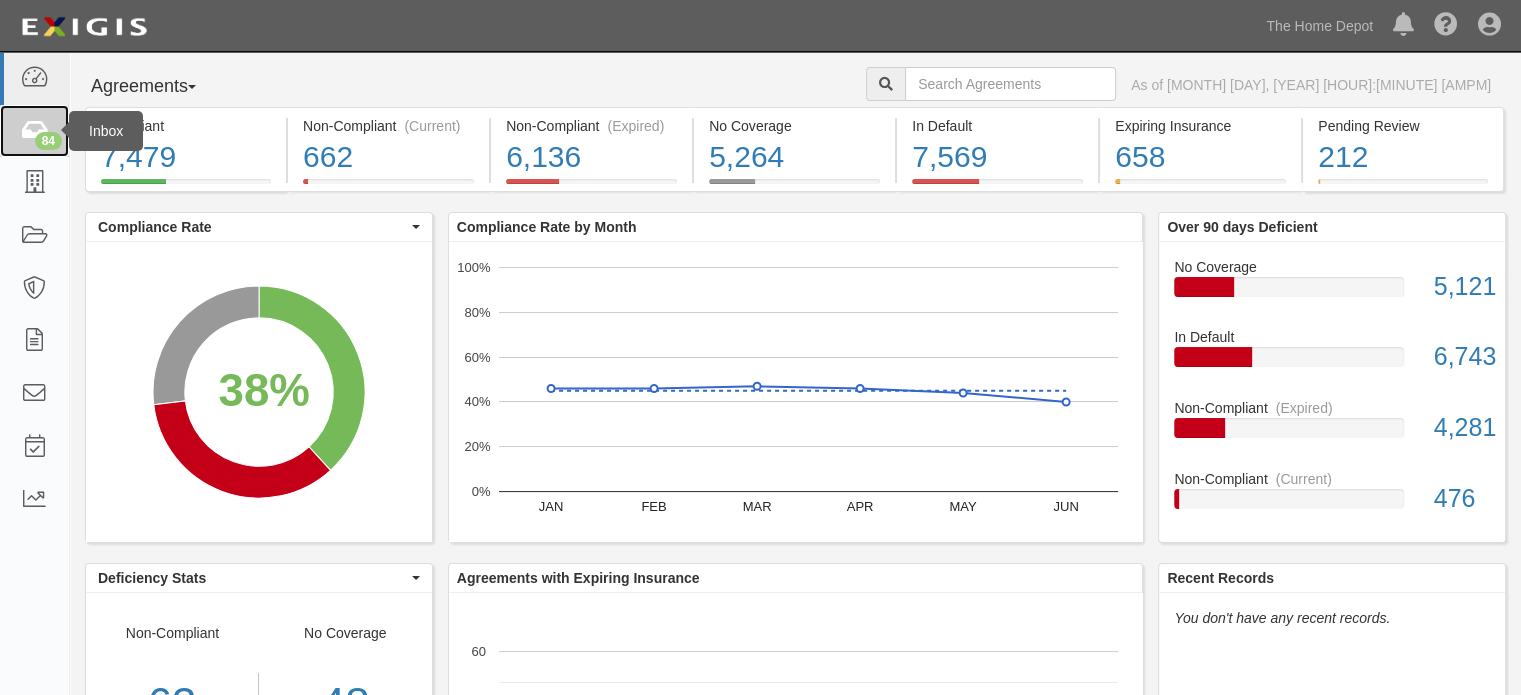 click at bounding box center (34, 131) 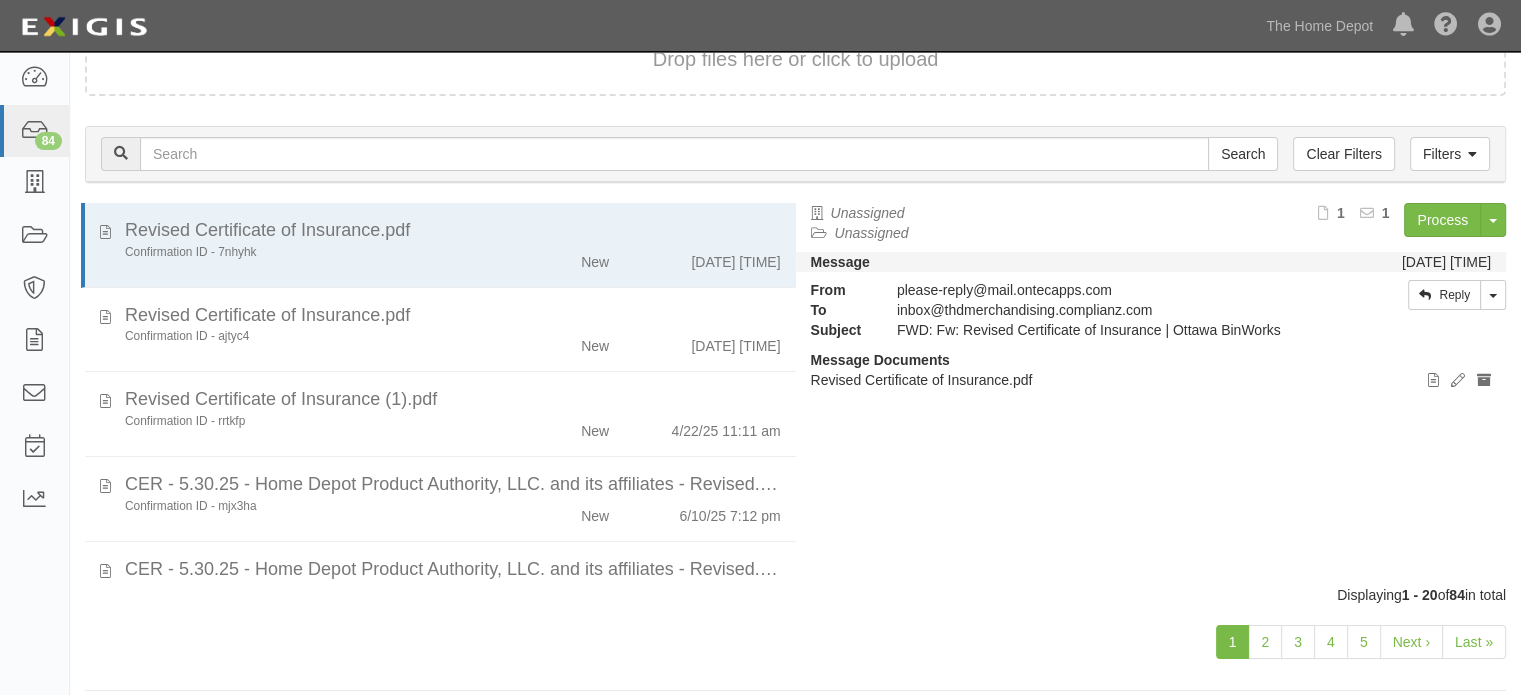 scroll, scrollTop: 104, scrollLeft: 0, axis: vertical 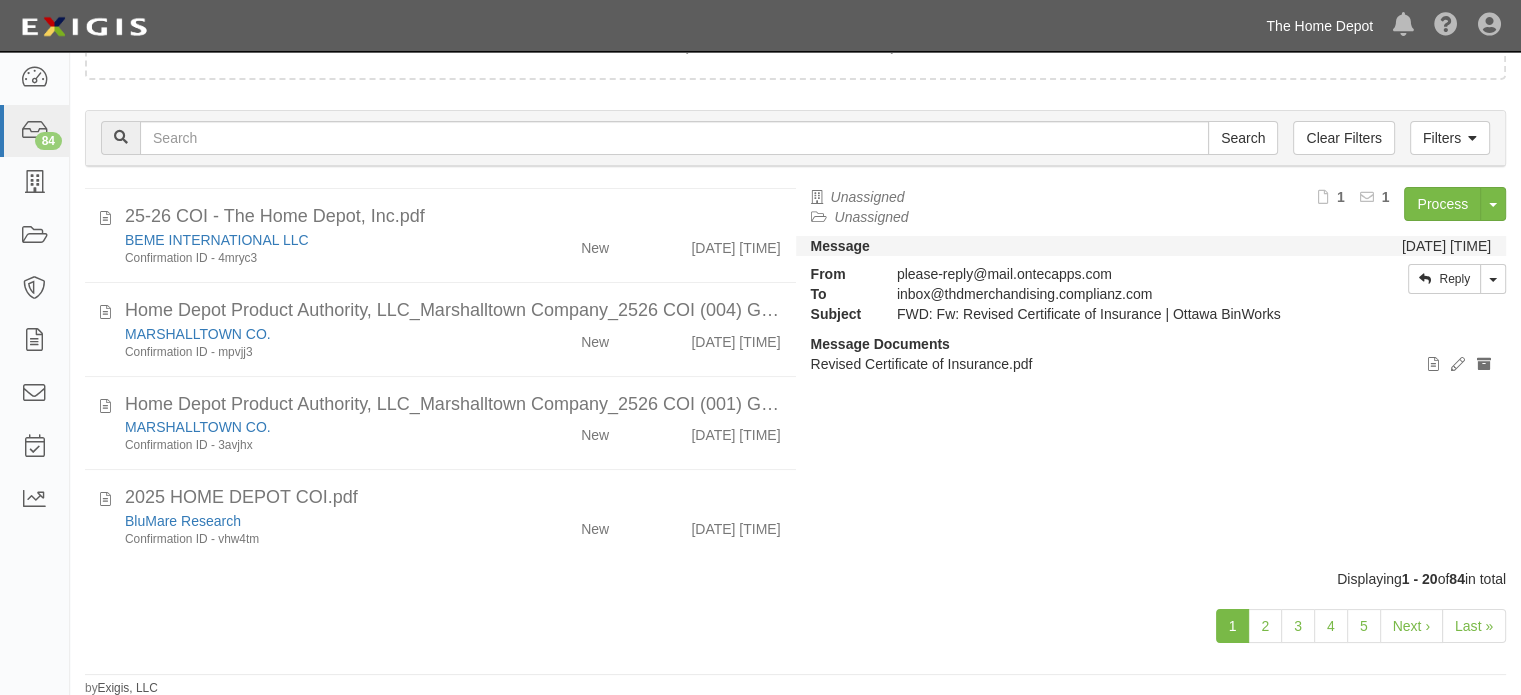 click on "The Home Depot" at bounding box center [1319, 26] 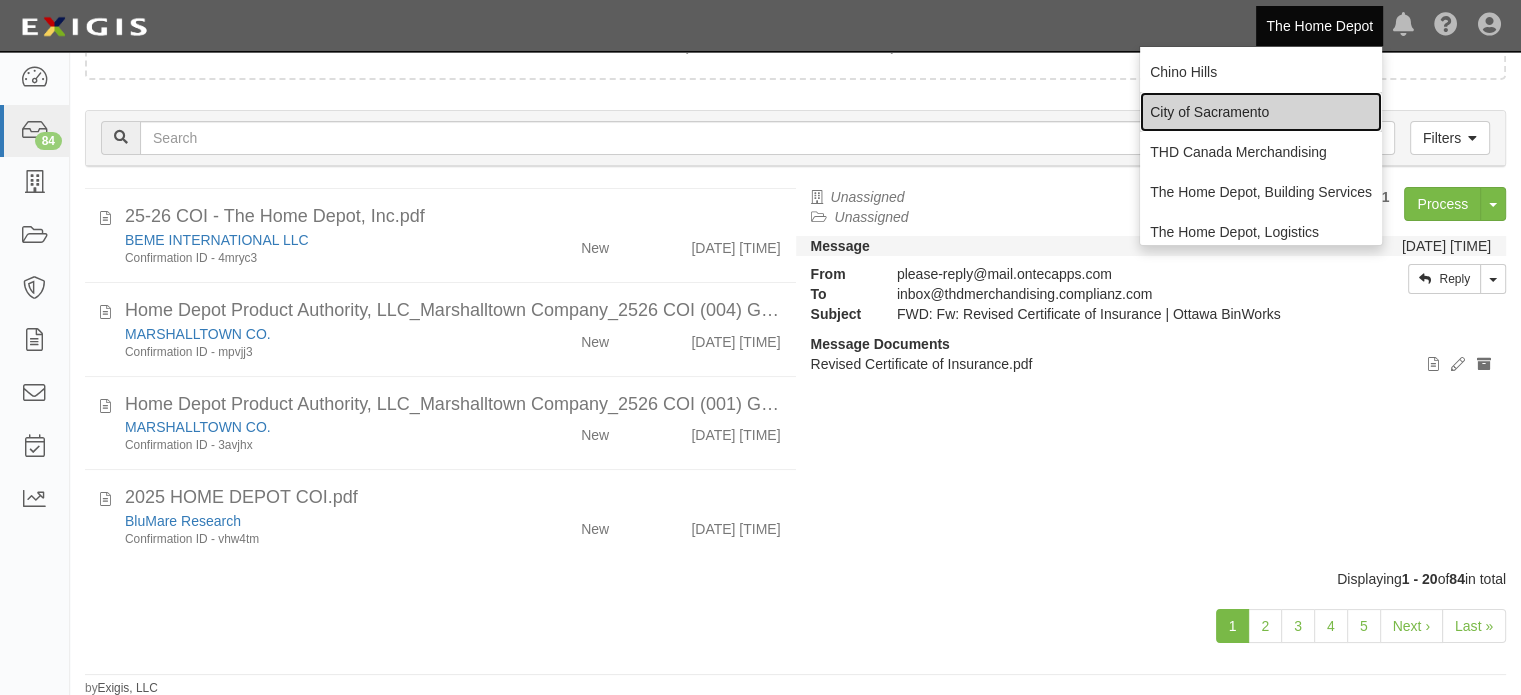 click on "City of Sacramento" at bounding box center [1261, 112] 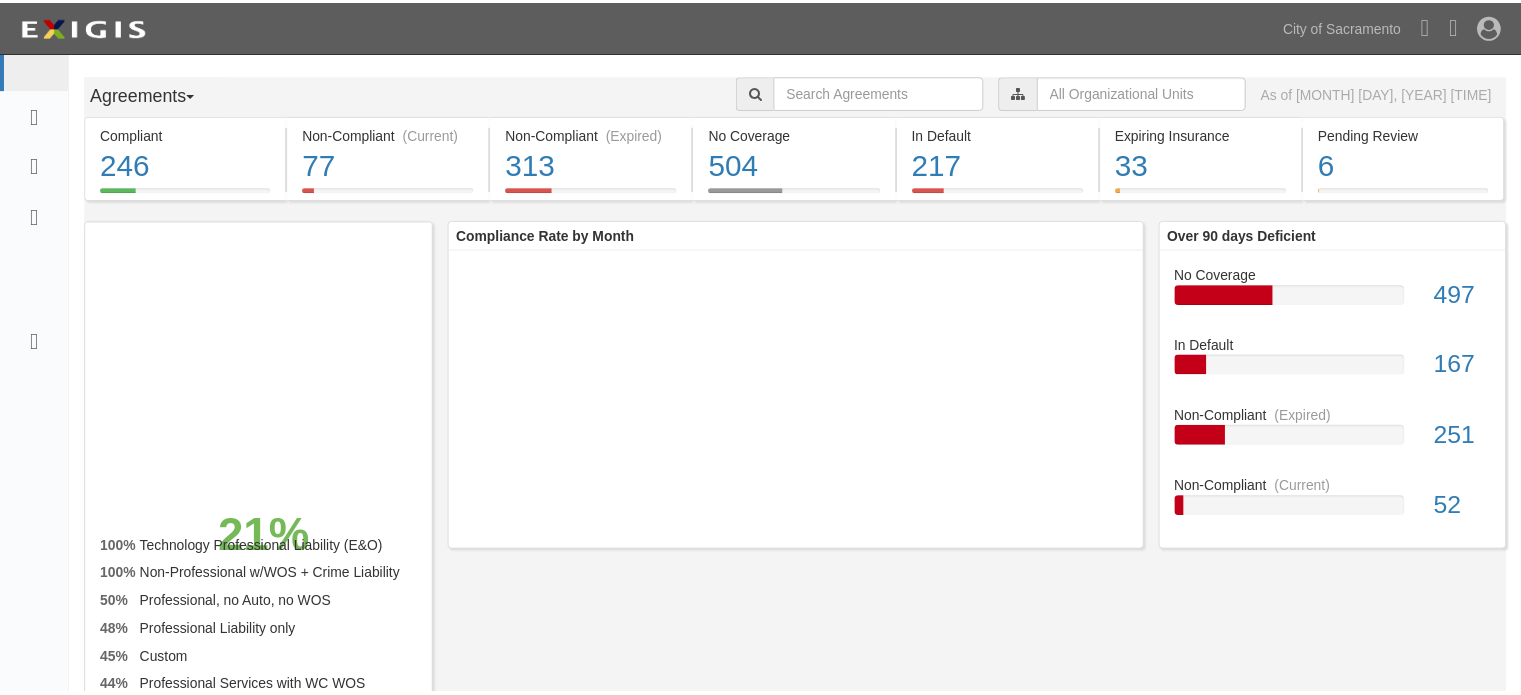 scroll, scrollTop: 0, scrollLeft: 0, axis: both 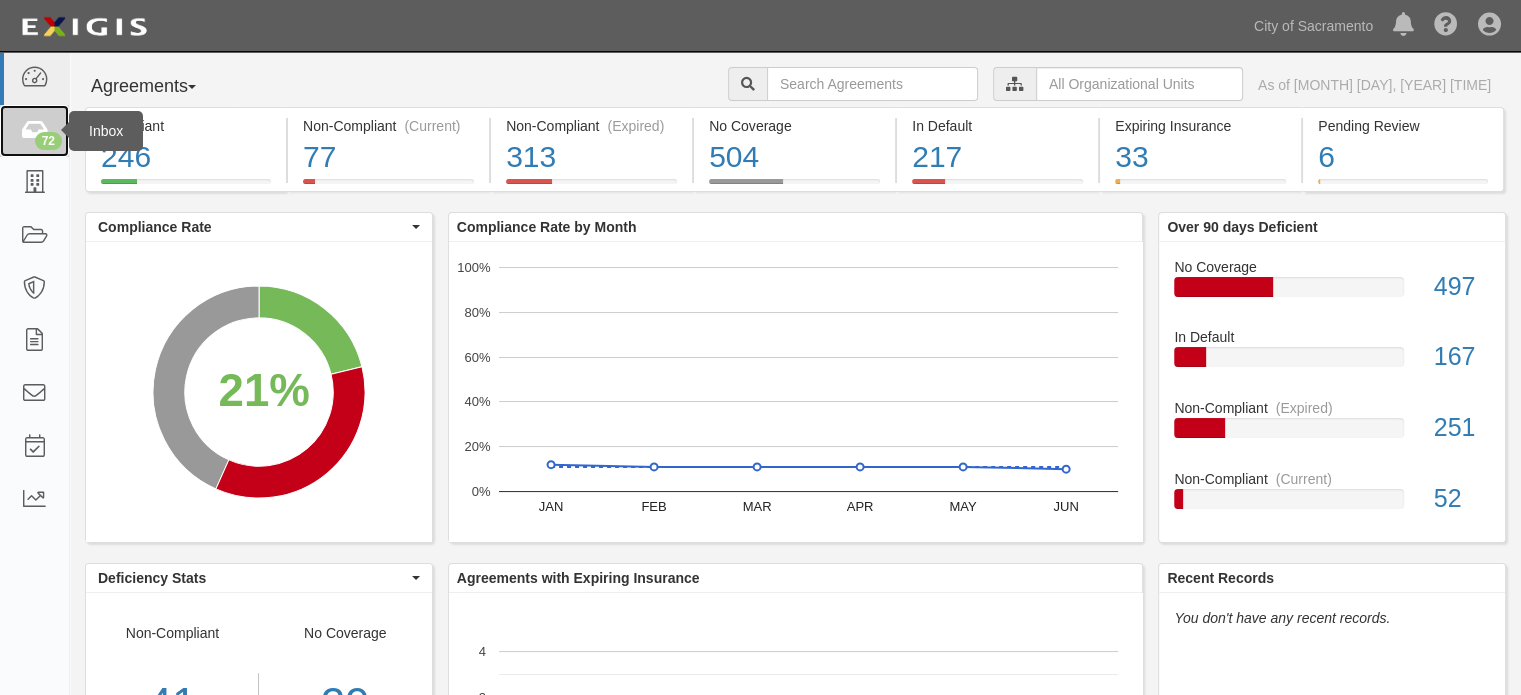 click at bounding box center (34, 131) 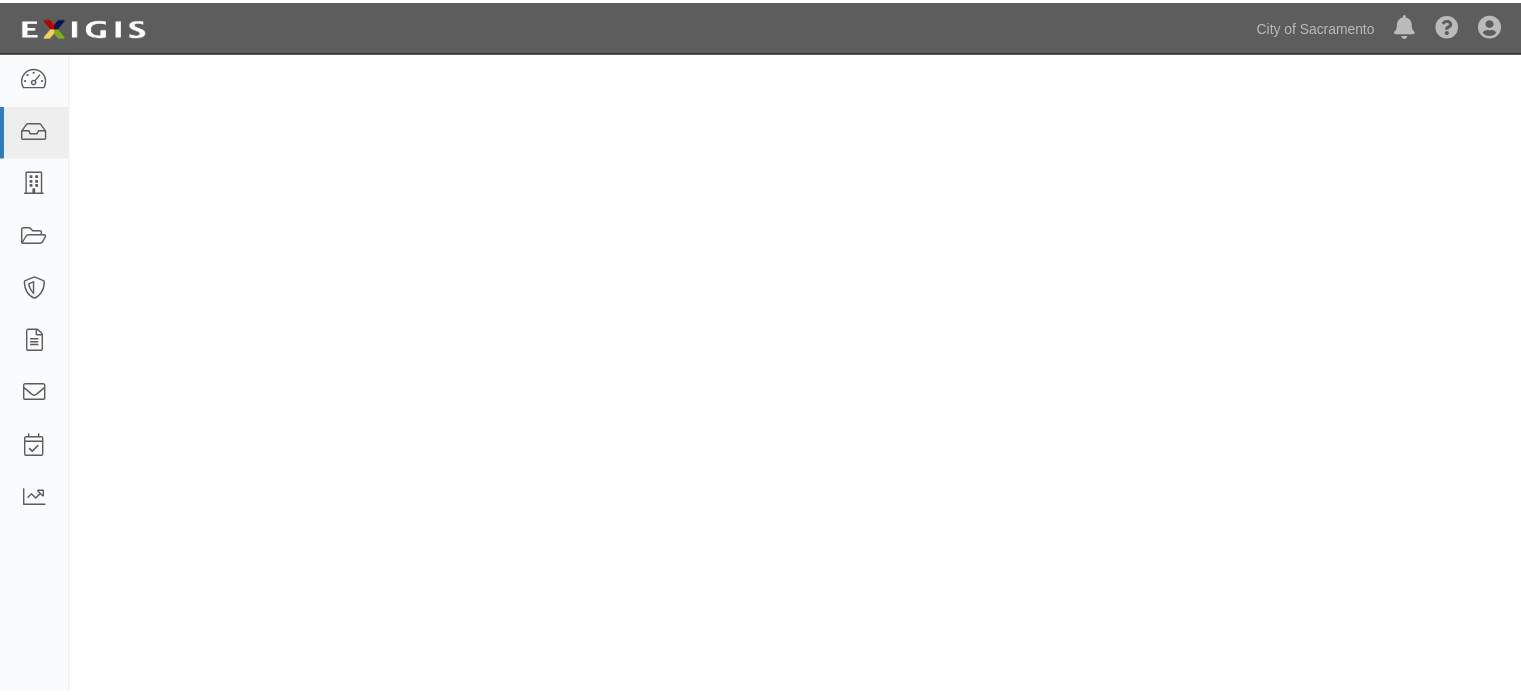 scroll, scrollTop: 0, scrollLeft: 0, axis: both 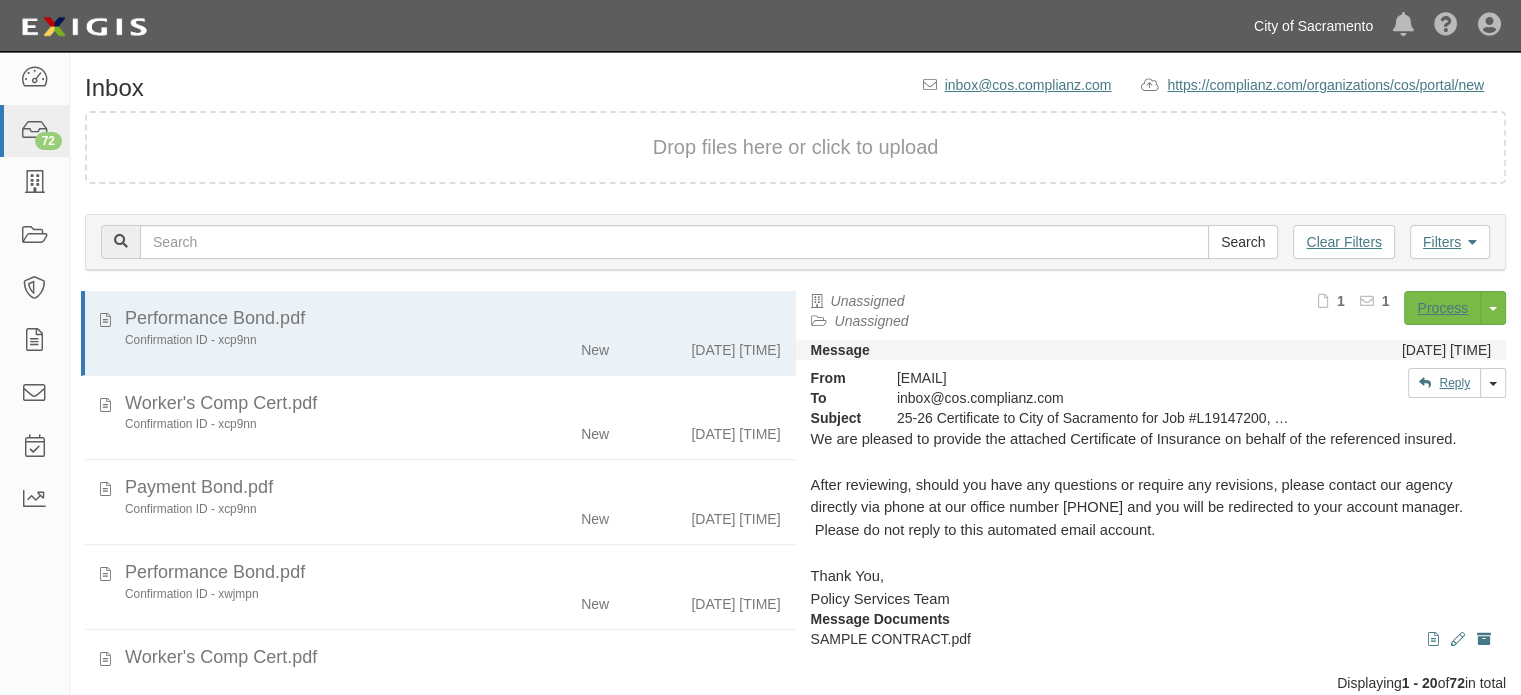 click on "City of Sacramento" at bounding box center [1313, 26] 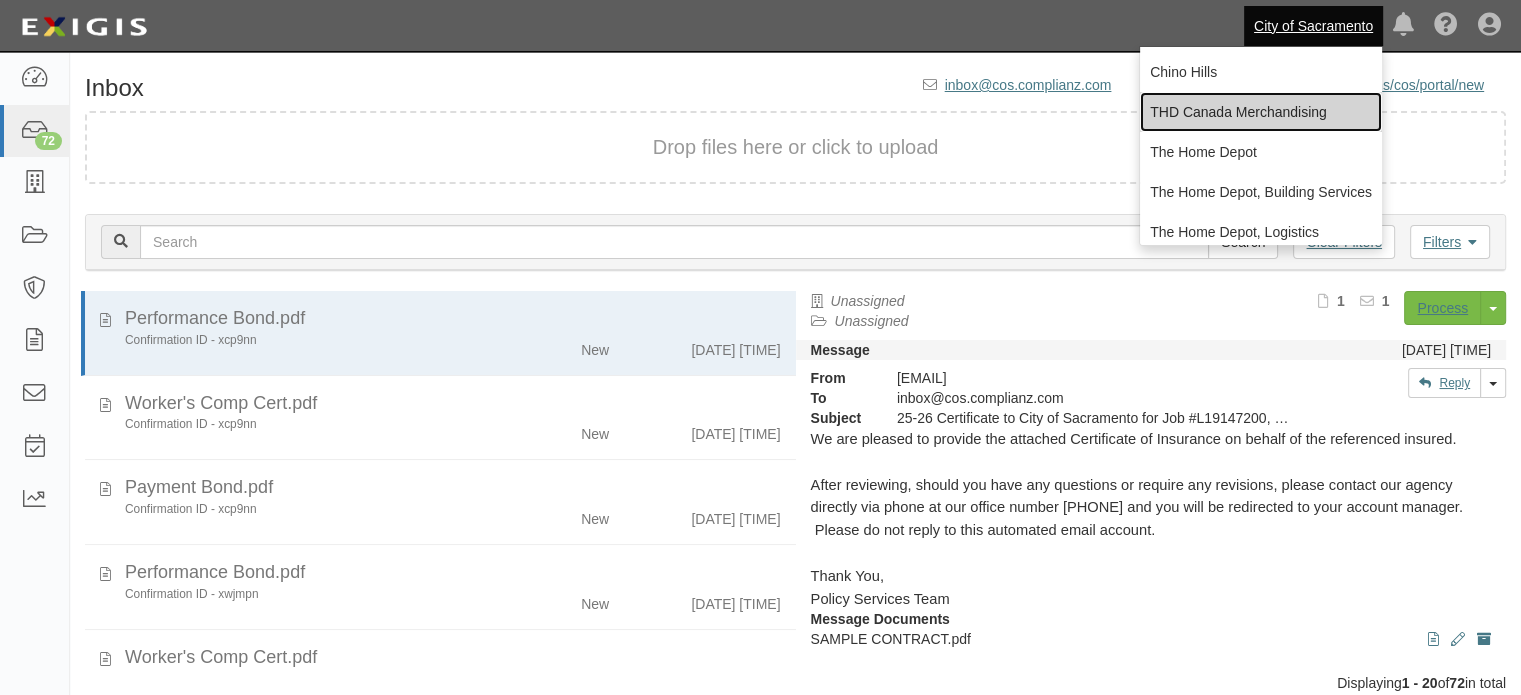 click on "THD Canada Merchandising" at bounding box center (1261, 112) 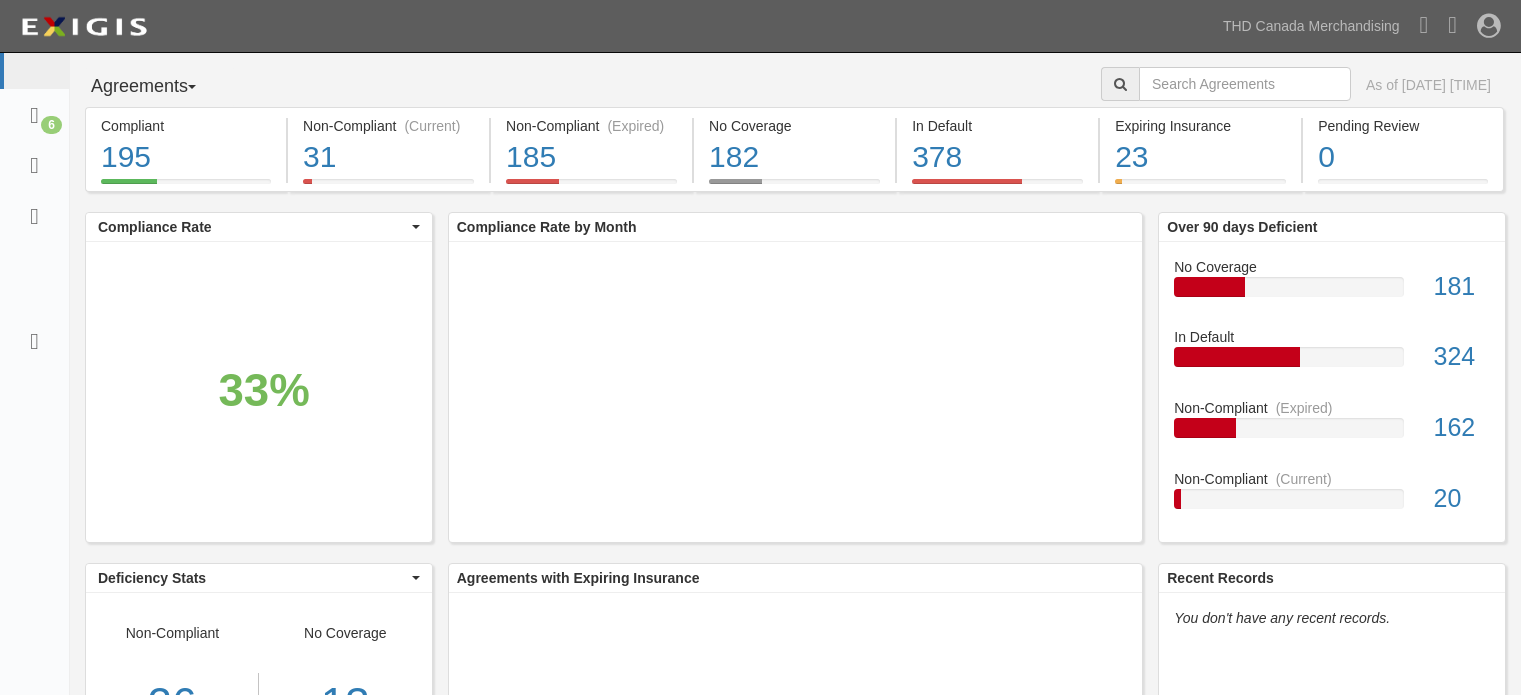 scroll, scrollTop: 0, scrollLeft: 0, axis: both 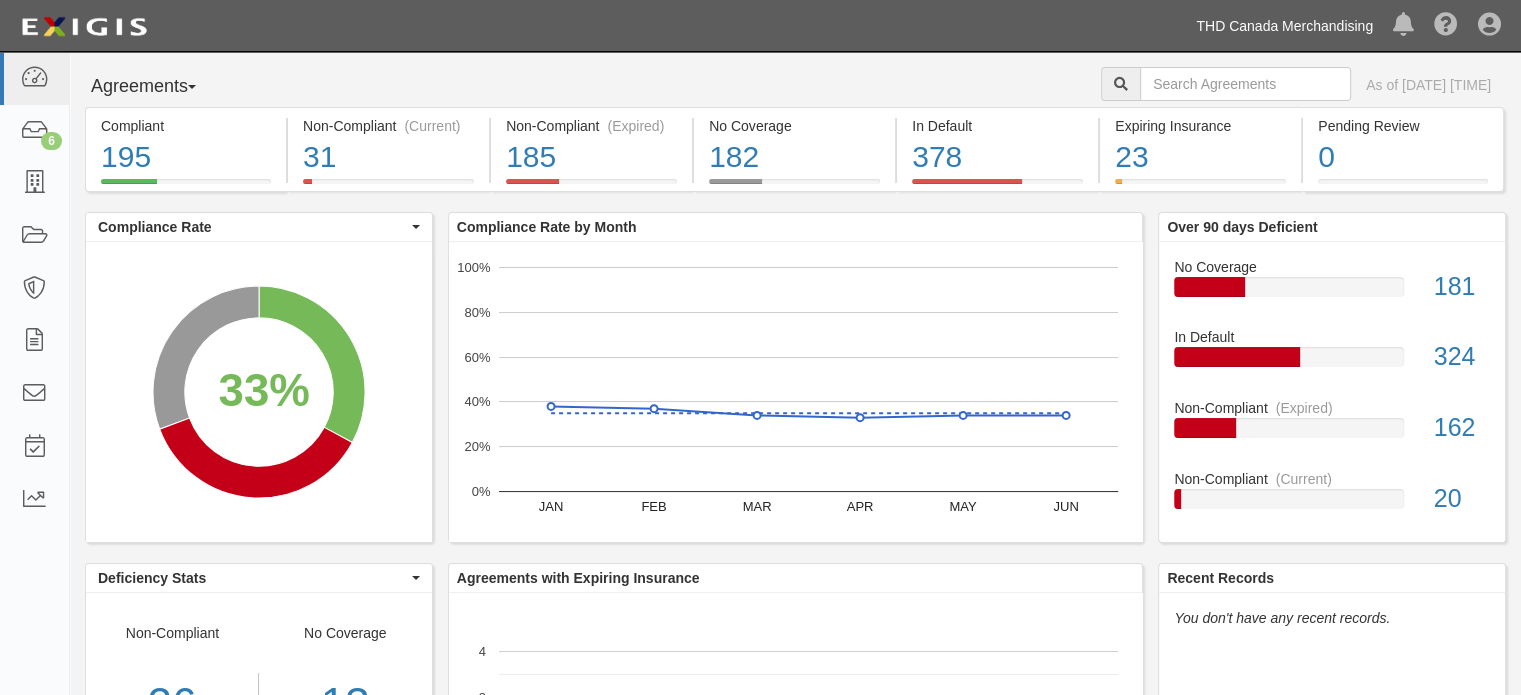 click on "THD Canada Merchandising" at bounding box center (1284, 26) 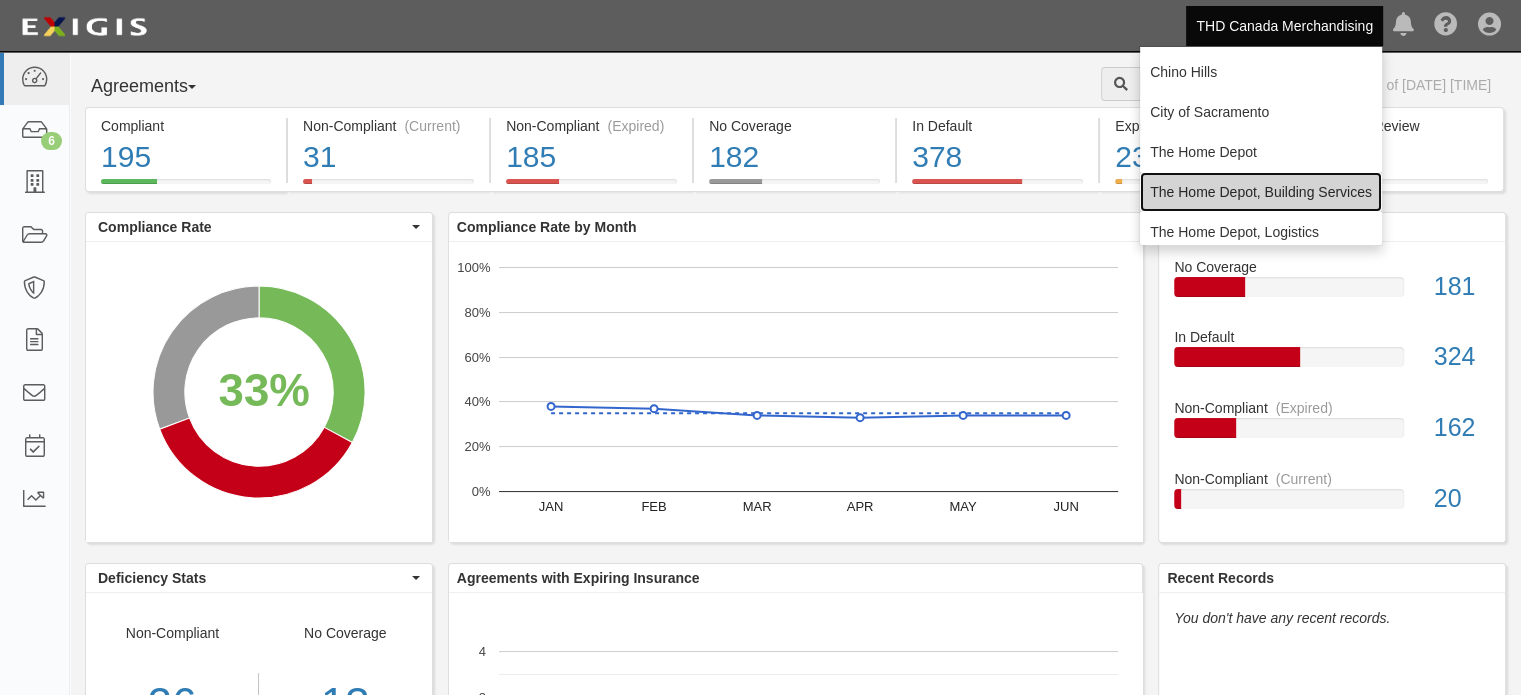 click on "The Home Depot, Building Services" at bounding box center [1261, 192] 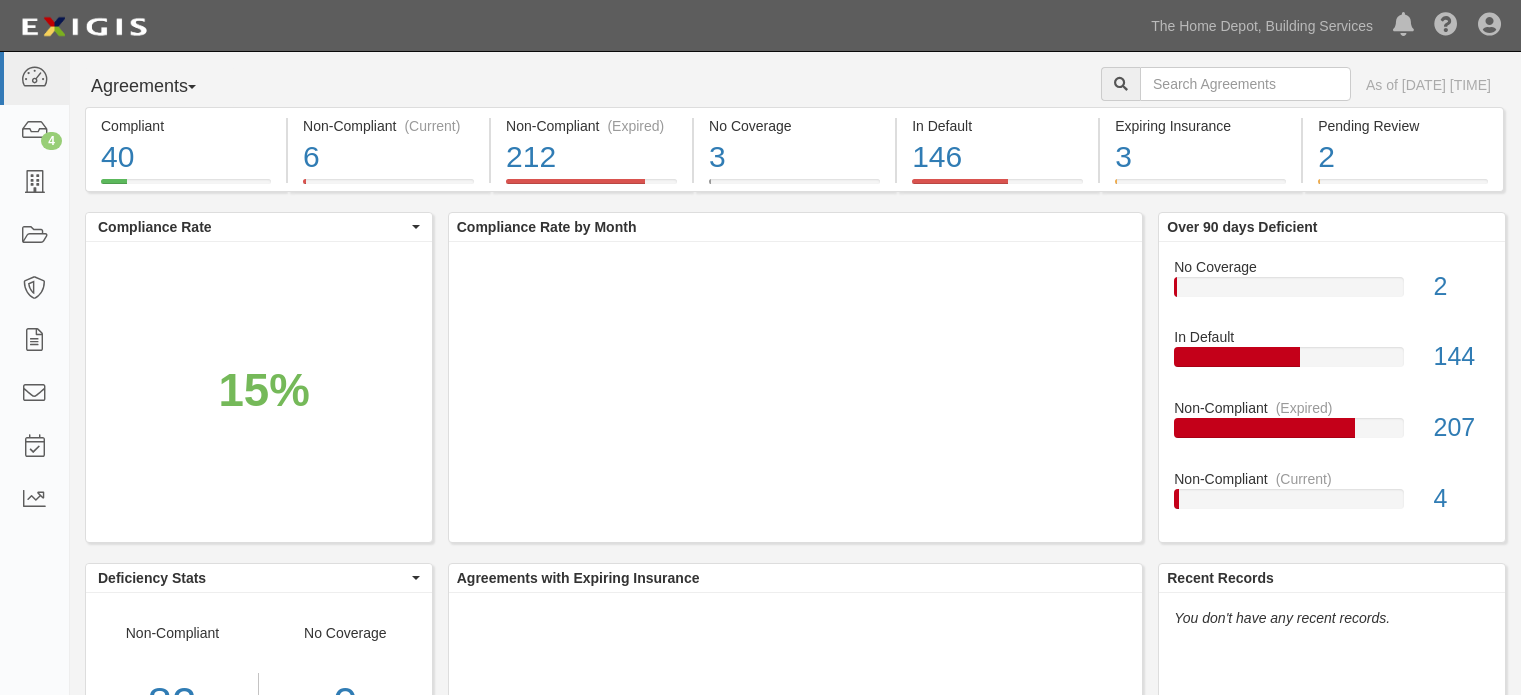 scroll, scrollTop: 0, scrollLeft: 0, axis: both 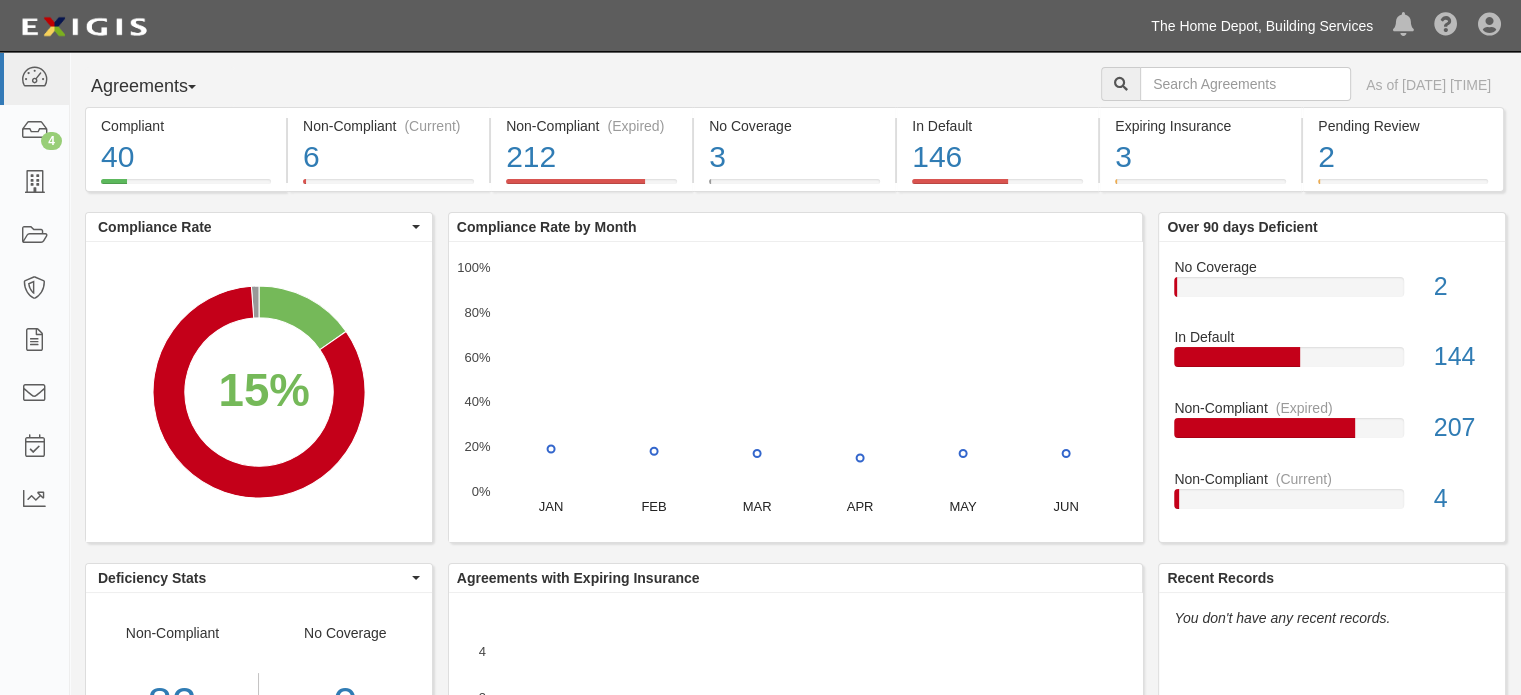 click on "The Home Depot, Building Services" at bounding box center [1262, 26] 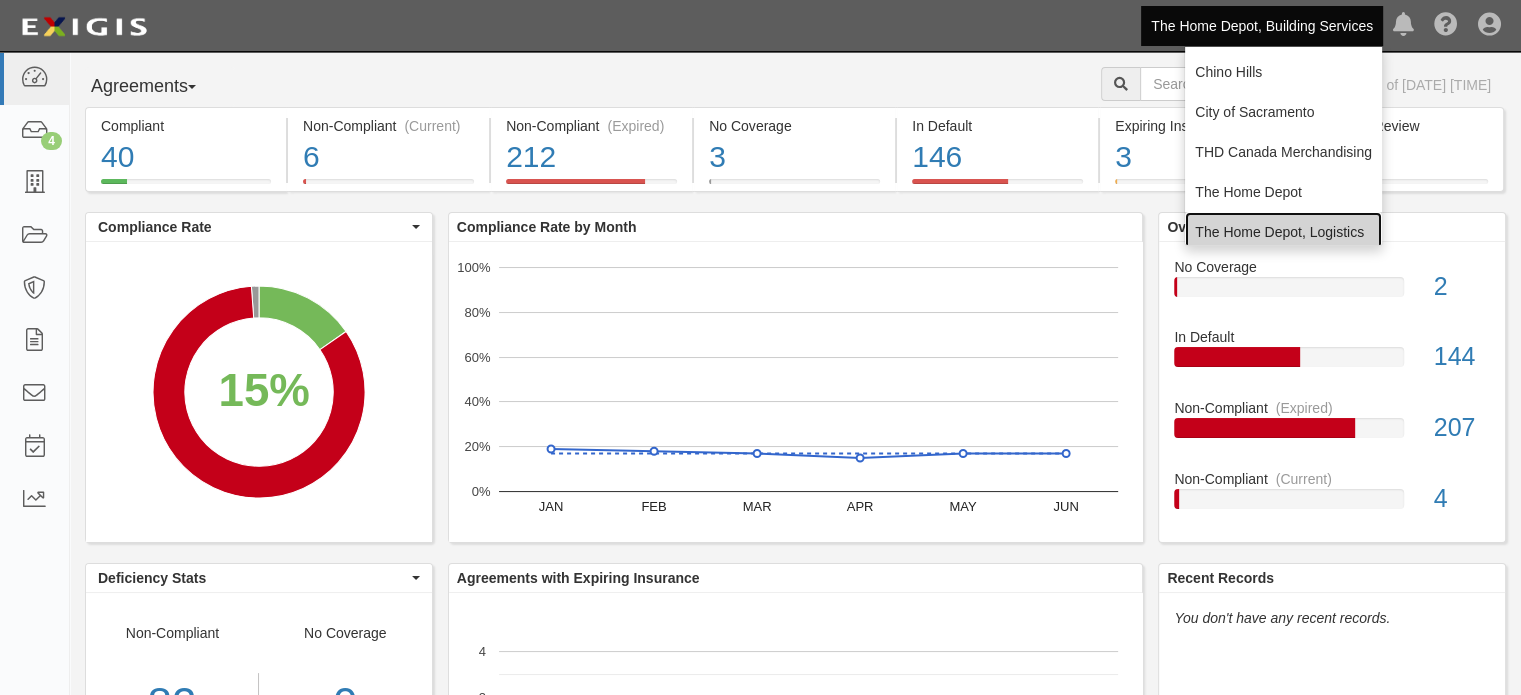 click on "The Home Depot, Logistics" at bounding box center (1283, 232) 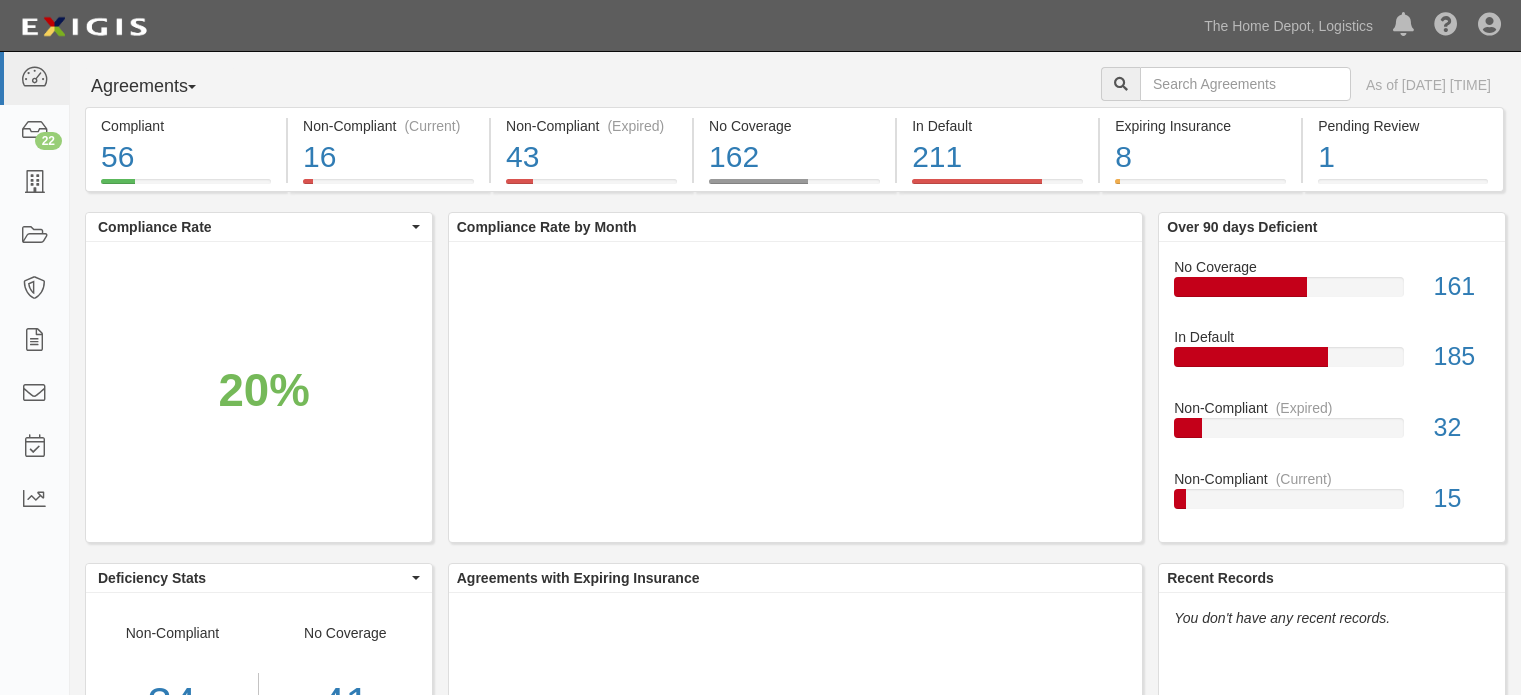 scroll, scrollTop: 0, scrollLeft: 0, axis: both 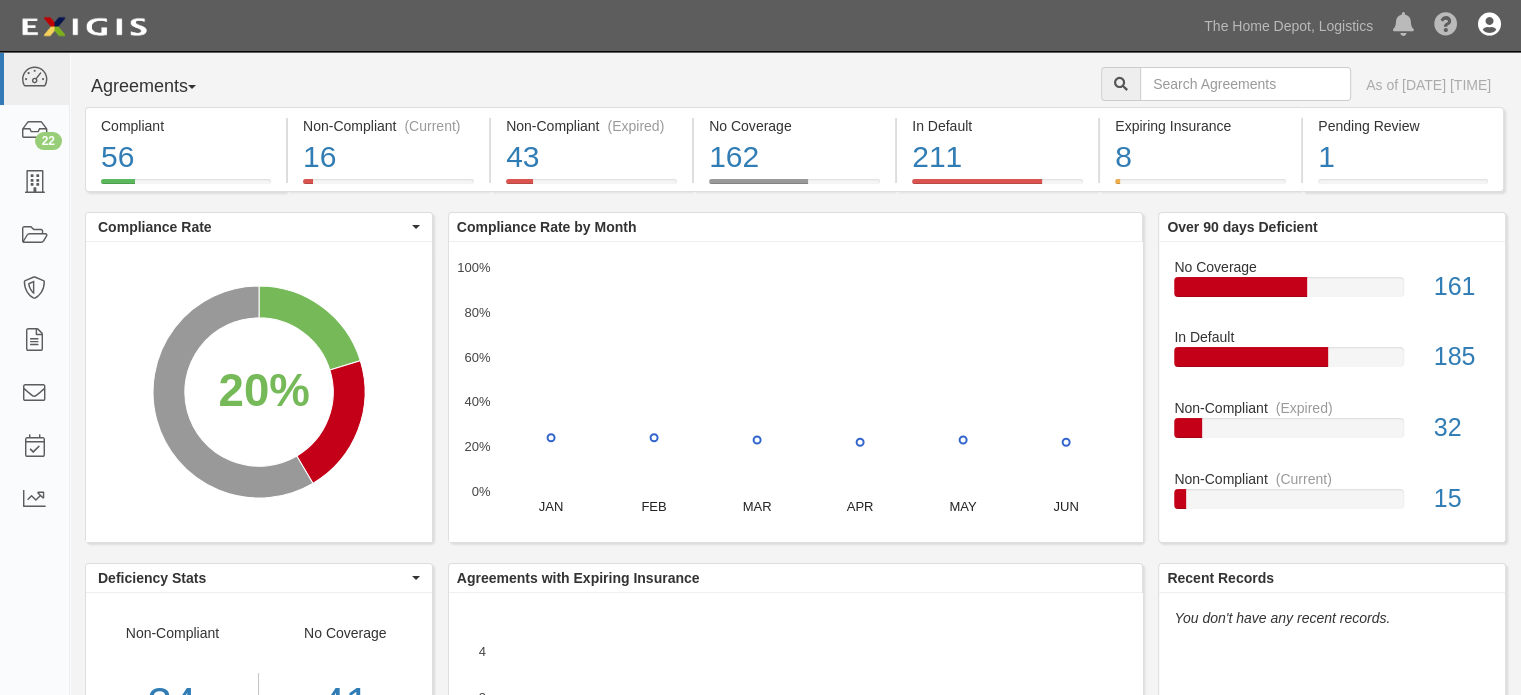 click at bounding box center [1489, 26] 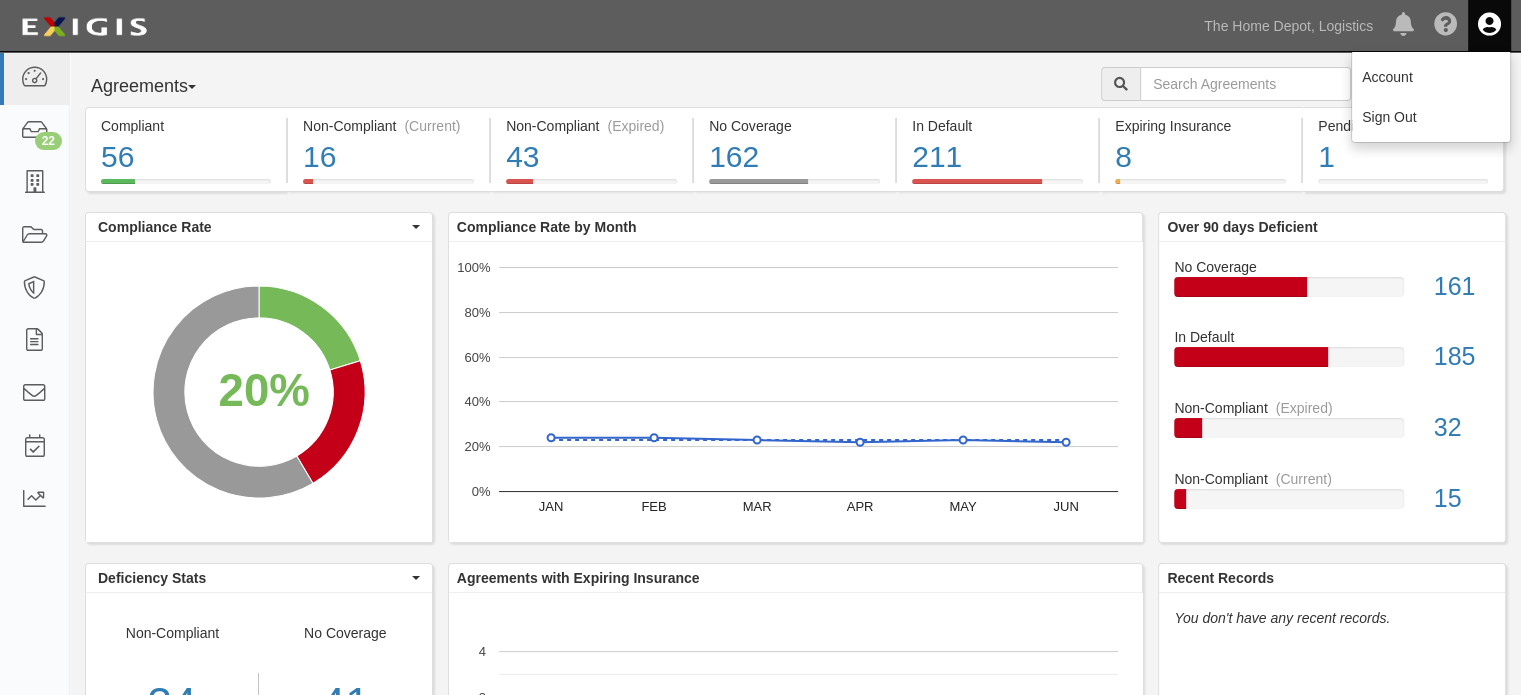 click on "Dashboard 22 Inbox Parties Agreements Coverages Documents Messages Tasks Reports The Home Depot, [CITY] [STATE] City of [CITY] [STATE] THD Canada Merchandising The Home Depot The Home Depot, Building Services Trane Technologies View all Notifications There are no notifications Help Center - Complianz Account Sign Out" at bounding box center [760, 25] 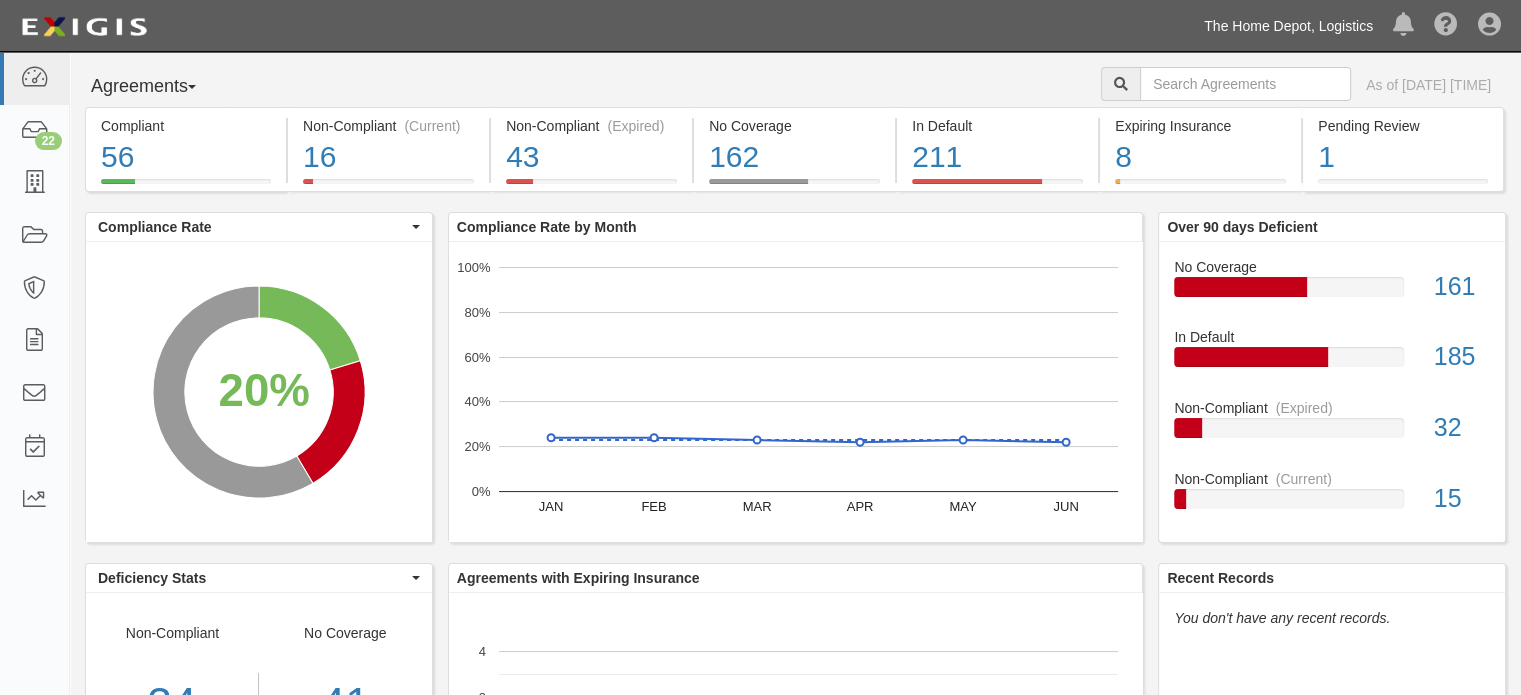 click on "The Home Depot, Logistics" at bounding box center [1288, 26] 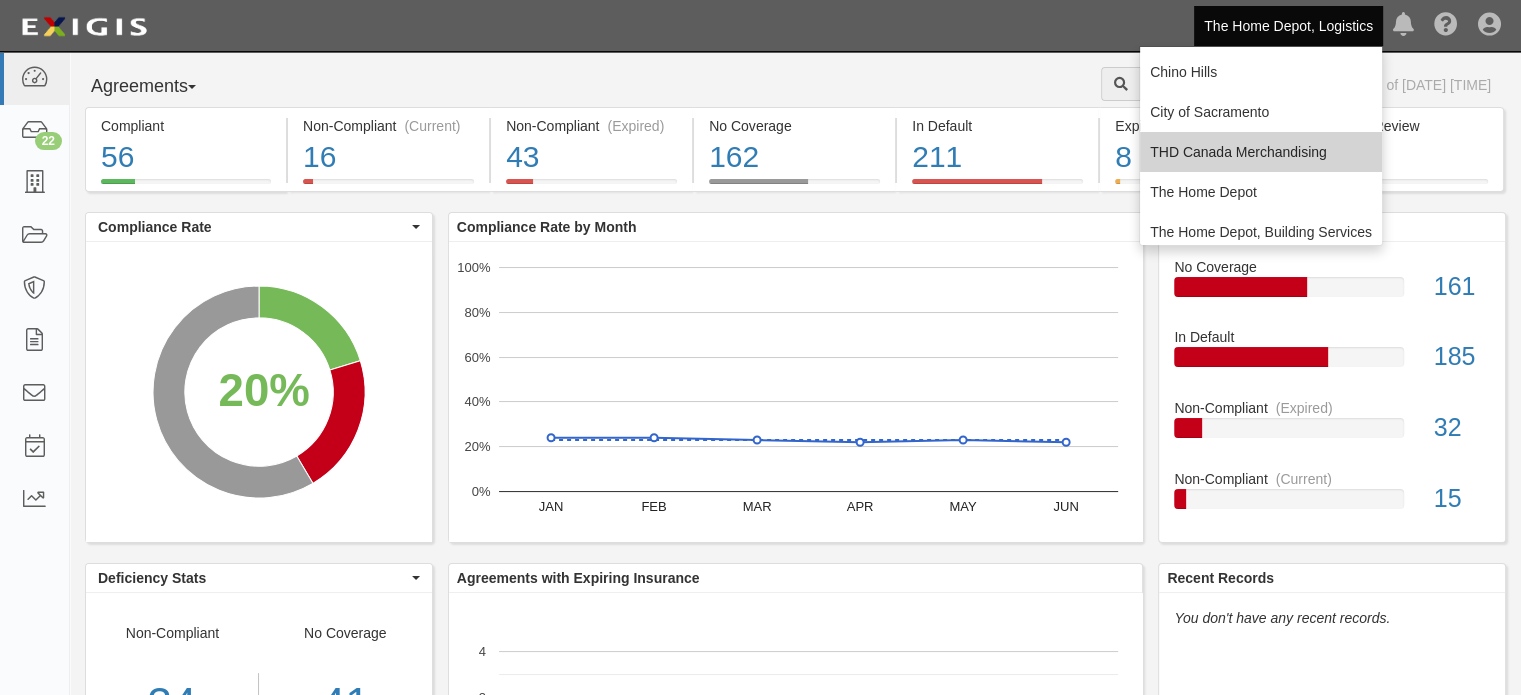 scroll, scrollTop: 51, scrollLeft: 0, axis: vertical 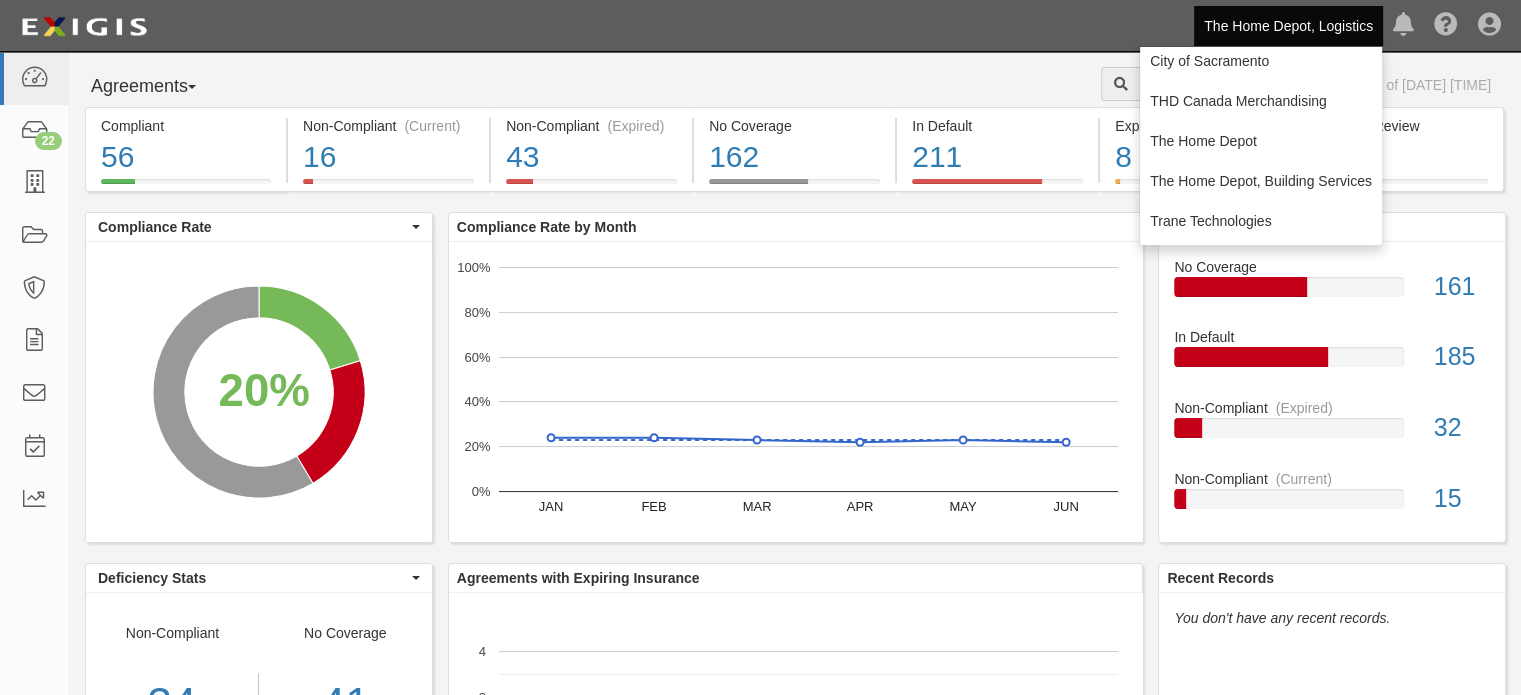 click on "Dashboard 22 Inbox Parties Agreements Coverages Documents Messages Tasks Reports The Home Depot, [CITY] [STATE] City of [CITY] [STATE] THD Canada Merchandising The Home Depot The Home Depot, Building Services Trane Technologies View all Notifications There are no notifications Help Center - Complianz Account Sign Out" at bounding box center (760, 25) 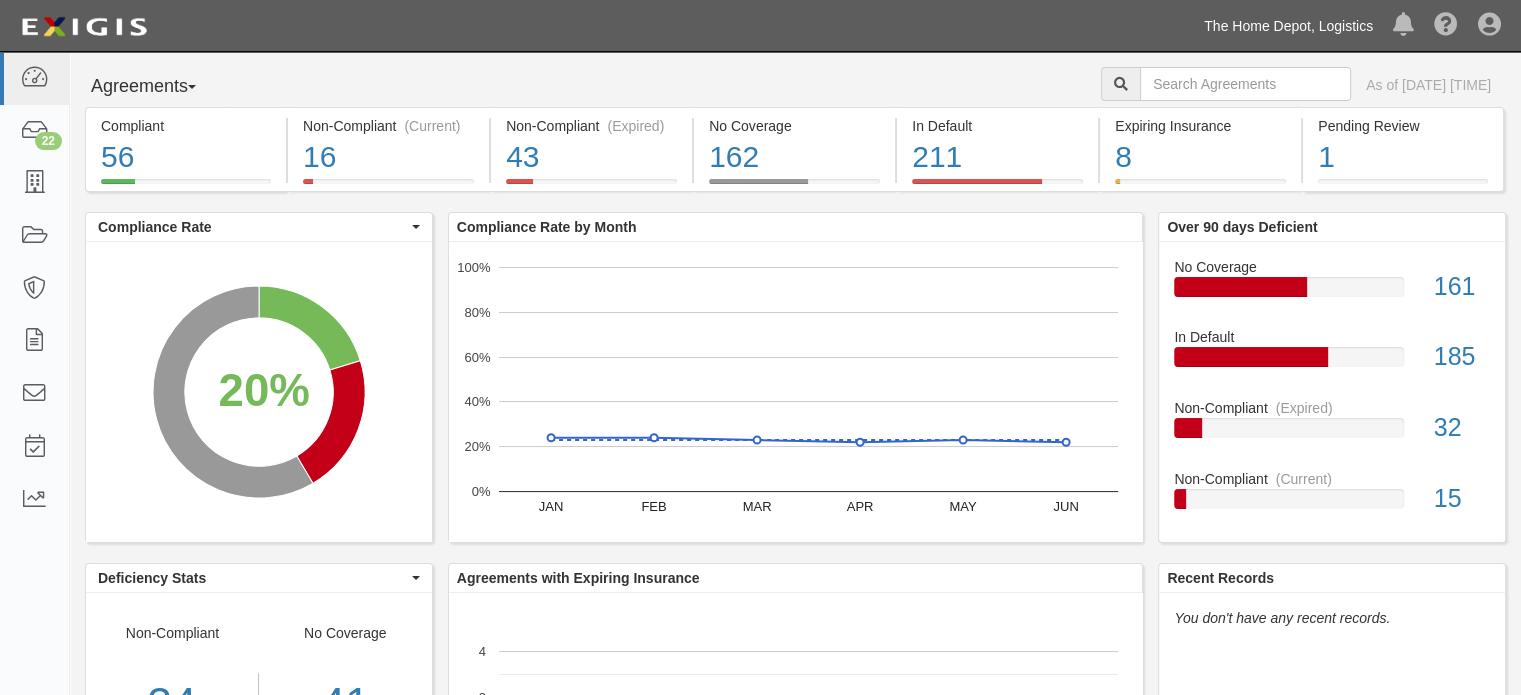 click on "The Home Depot, Logistics" at bounding box center [1288, 26] 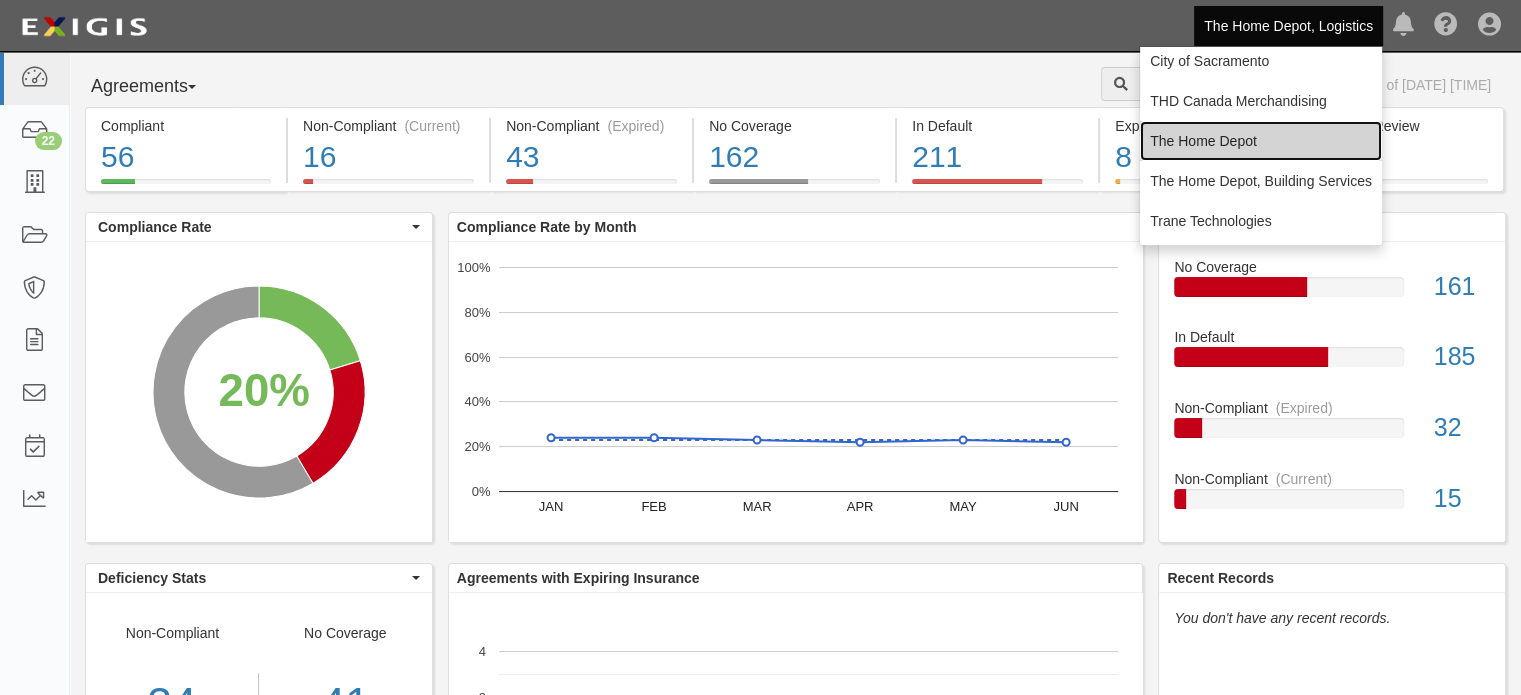 click on "The Home Depot" at bounding box center [1261, 141] 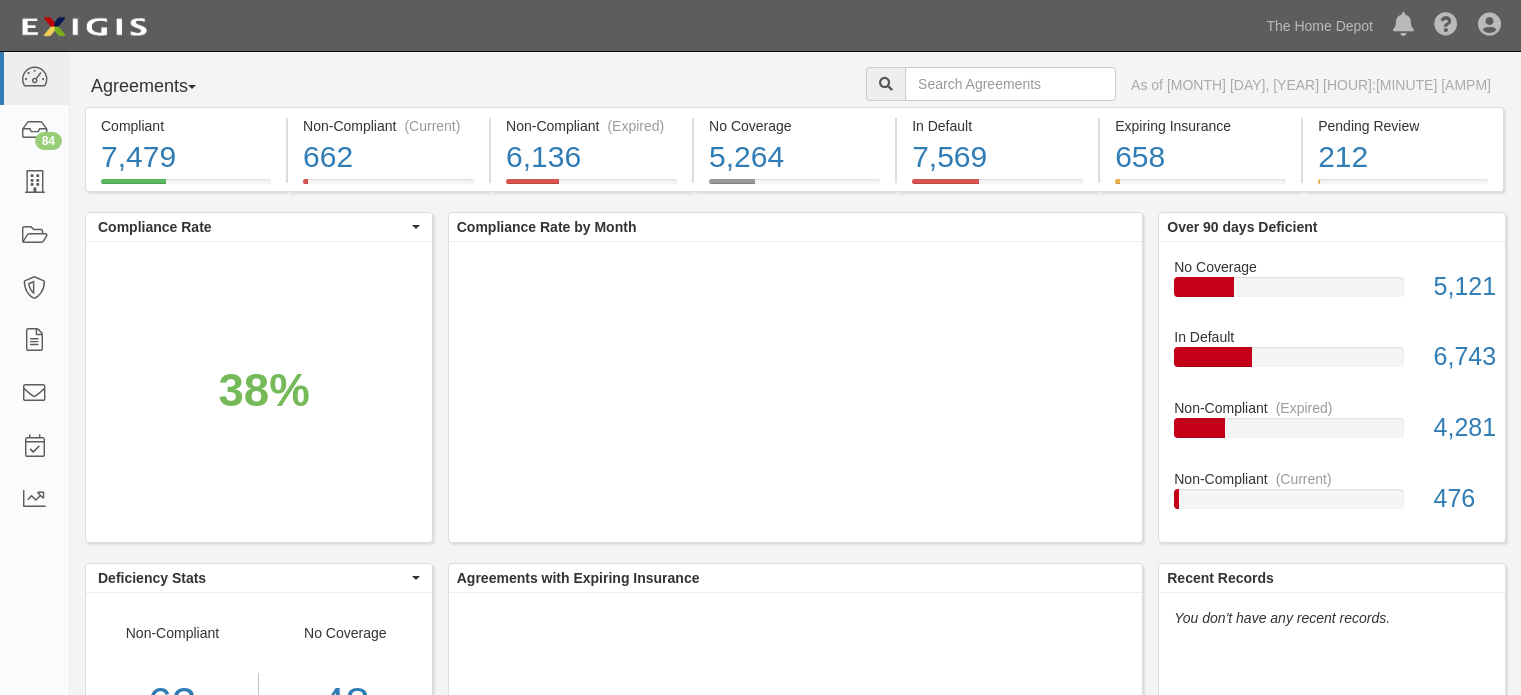 scroll, scrollTop: 0, scrollLeft: 0, axis: both 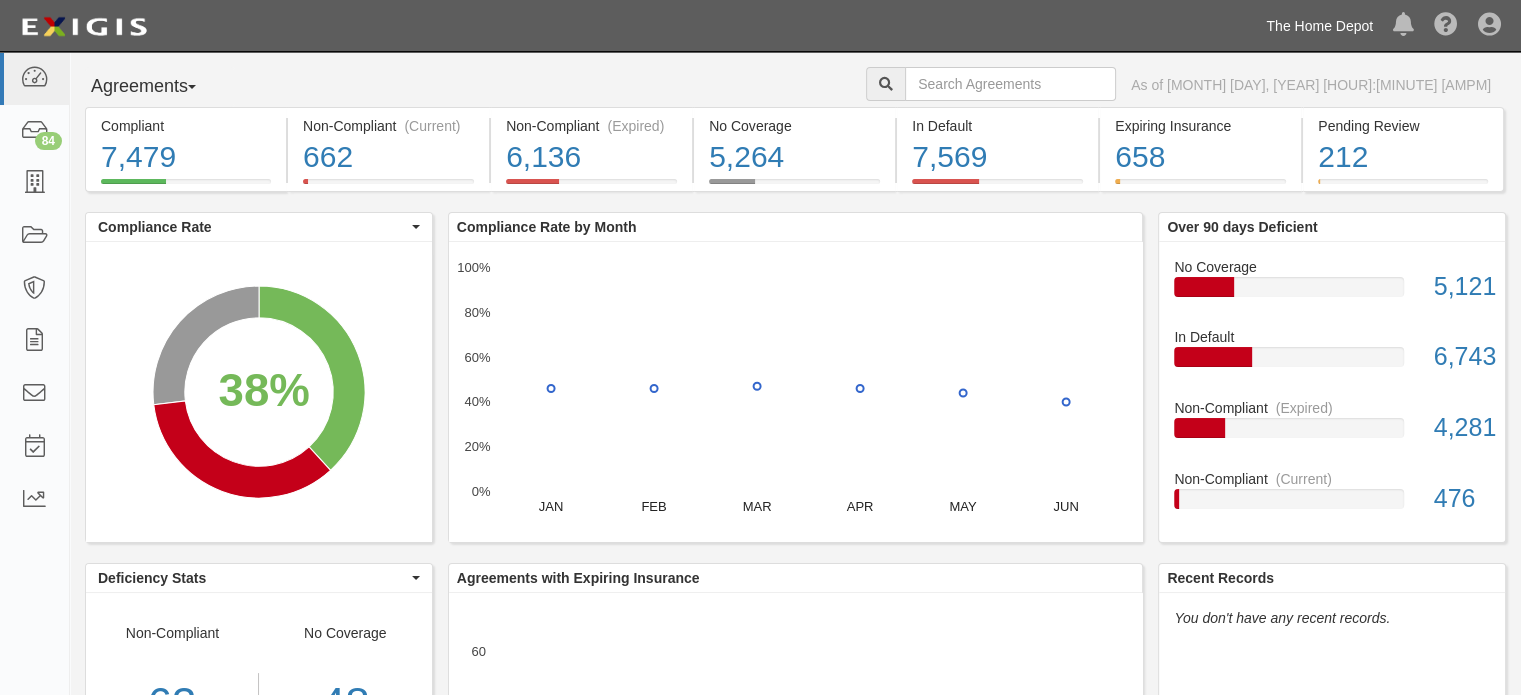 click on "The Home Depot" at bounding box center (1319, 26) 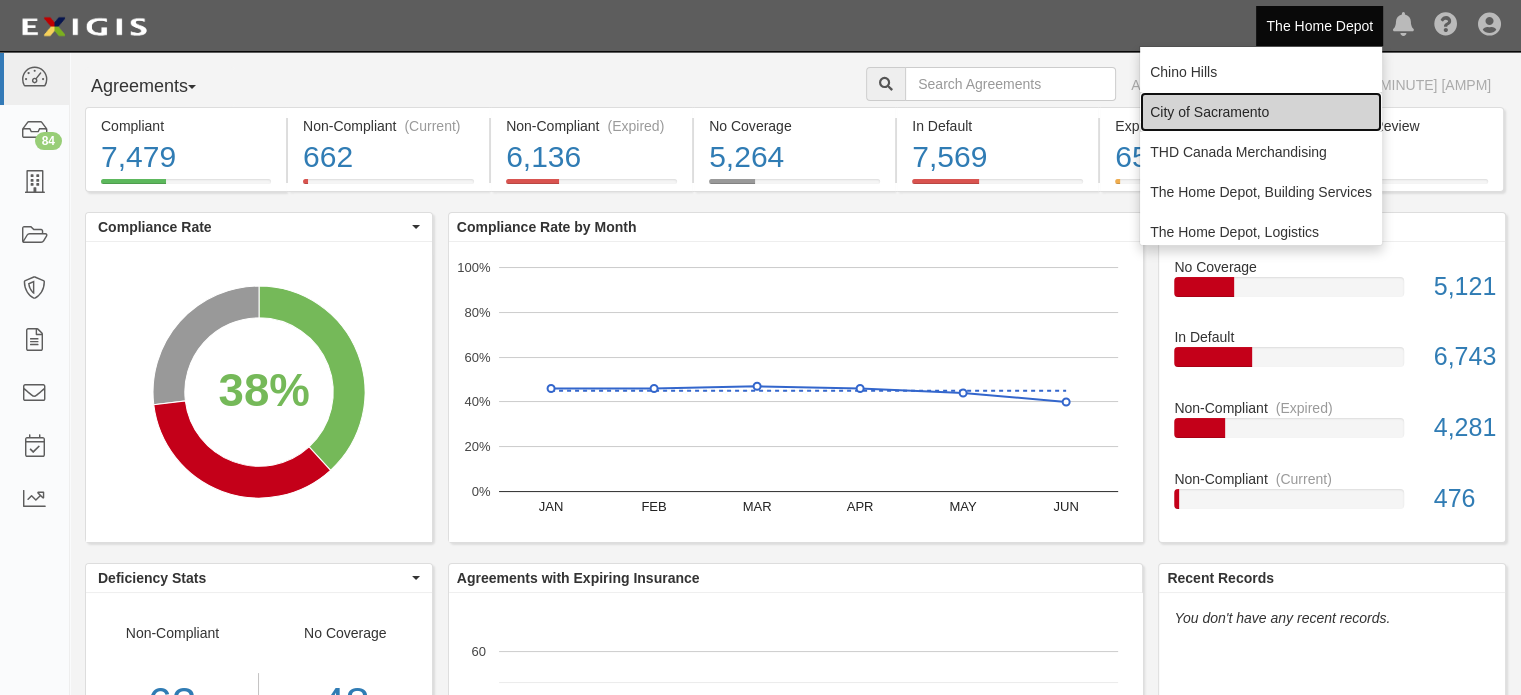 click on "City of Sacramento" at bounding box center [1261, 112] 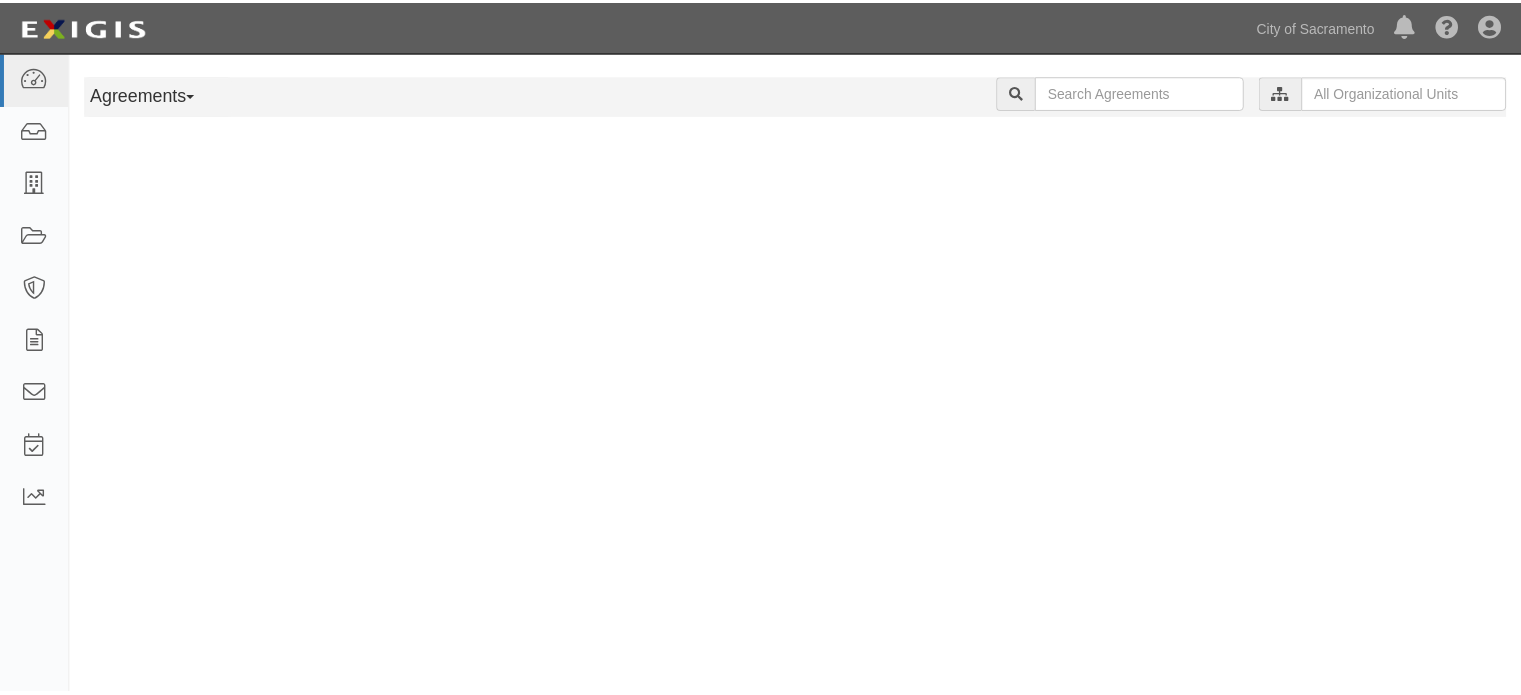 scroll, scrollTop: 0, scrollLeft: 0, axis: both 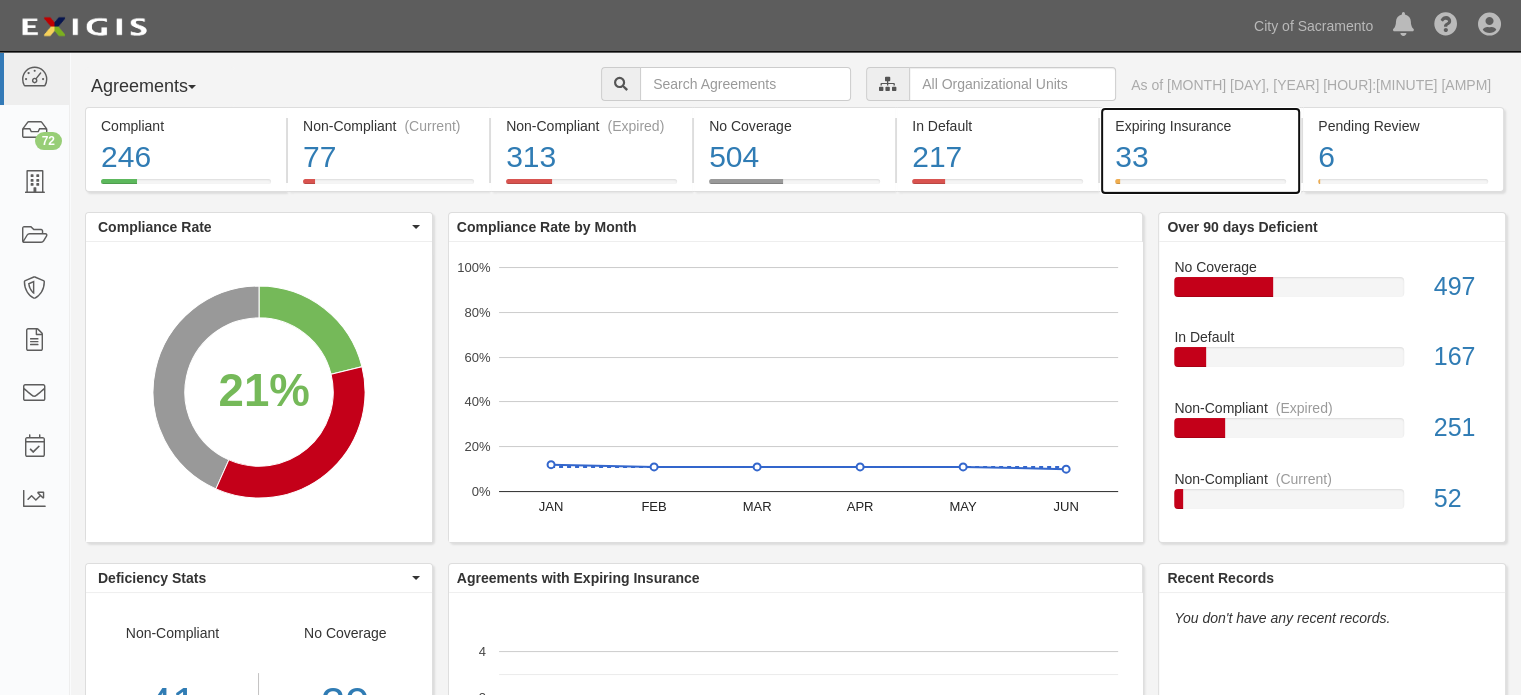 click on "Expiring Insurance 33 3% (33 out of 1,163 agreements)" at bounding box center (1200, 149) 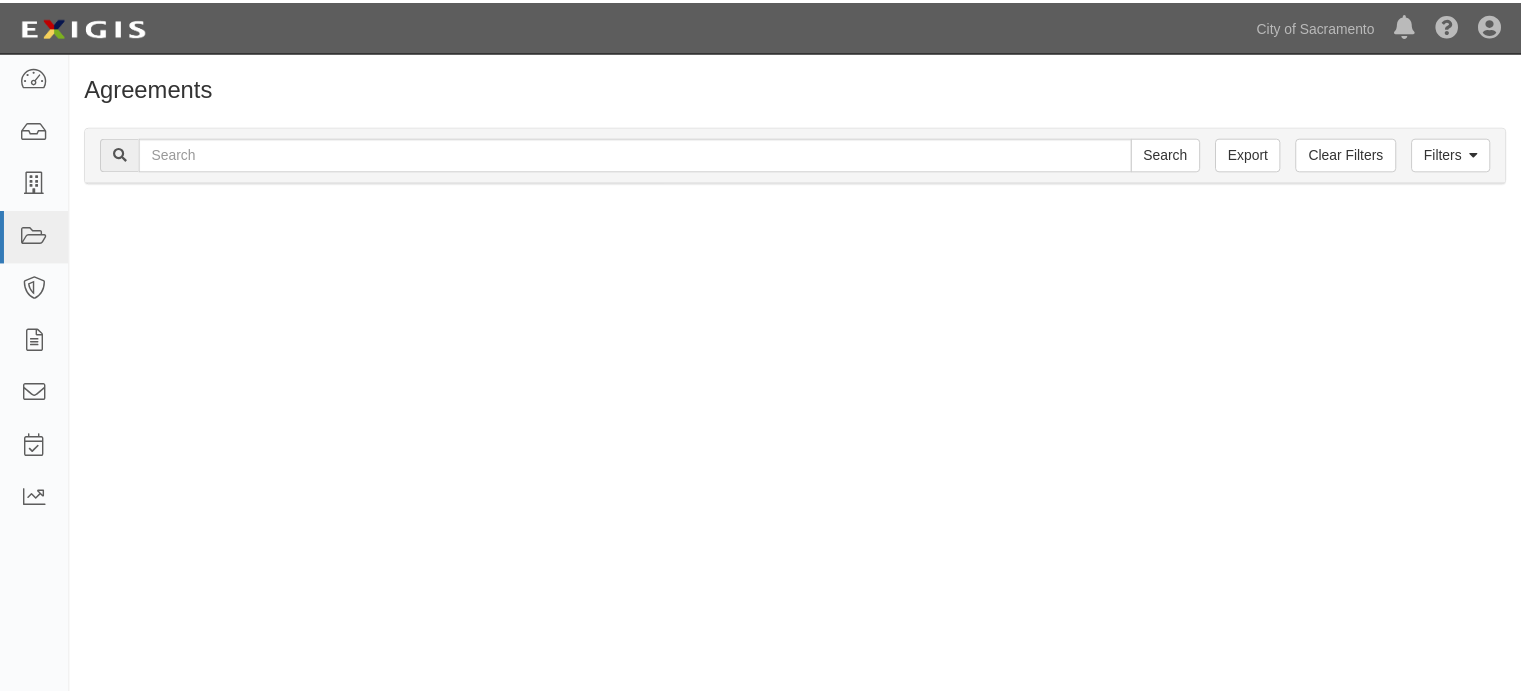 scroll, scrollTop: 0, scrollLeft: 0, axis: both 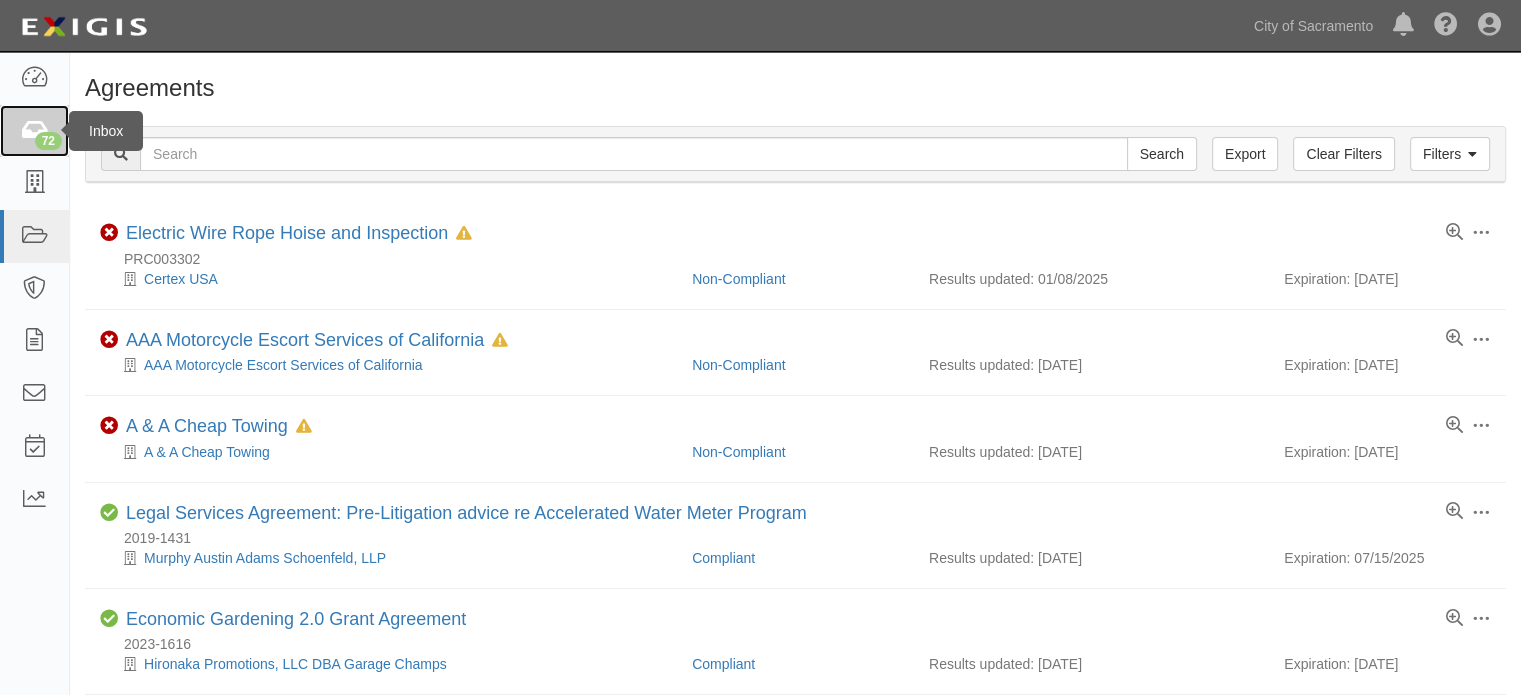 click at bounding box center (34, 131) 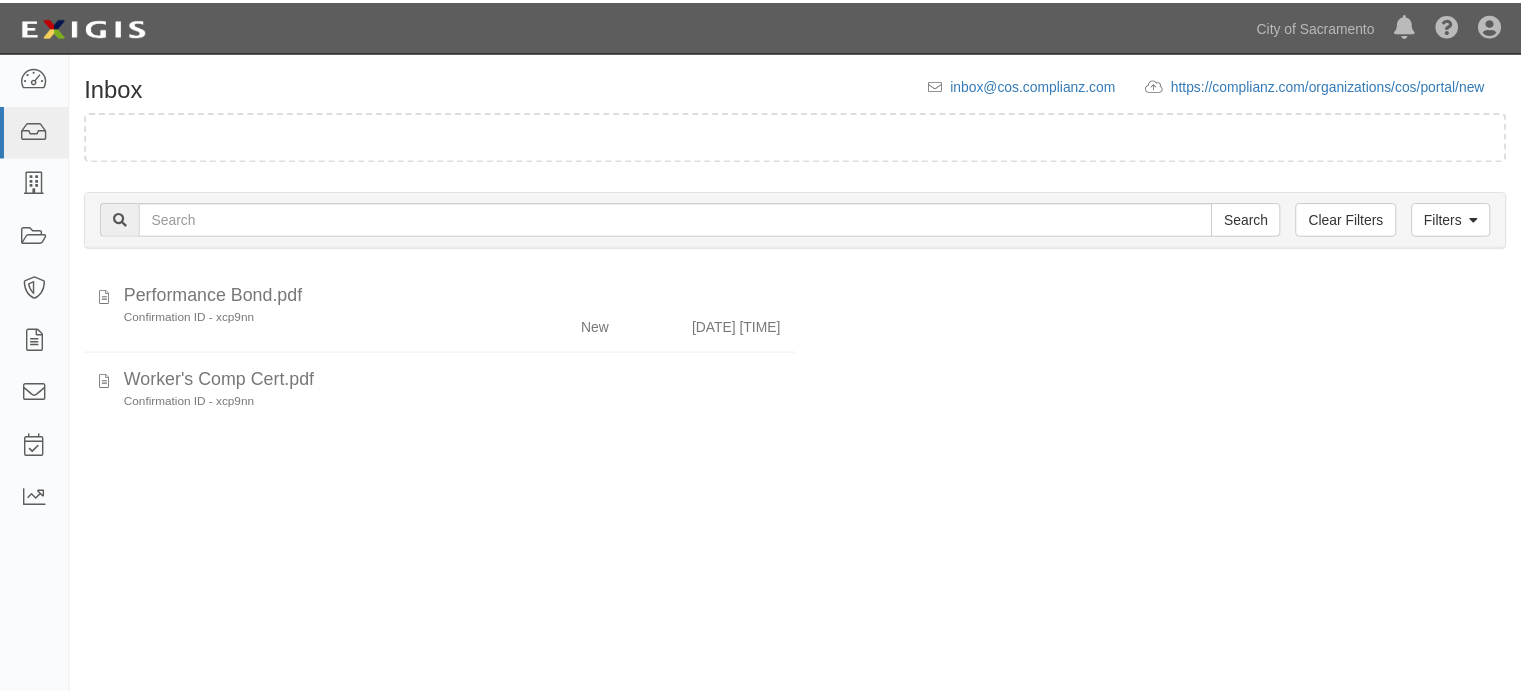 scroll, scrollTop: 0, scrollLeft: 0, axis: both 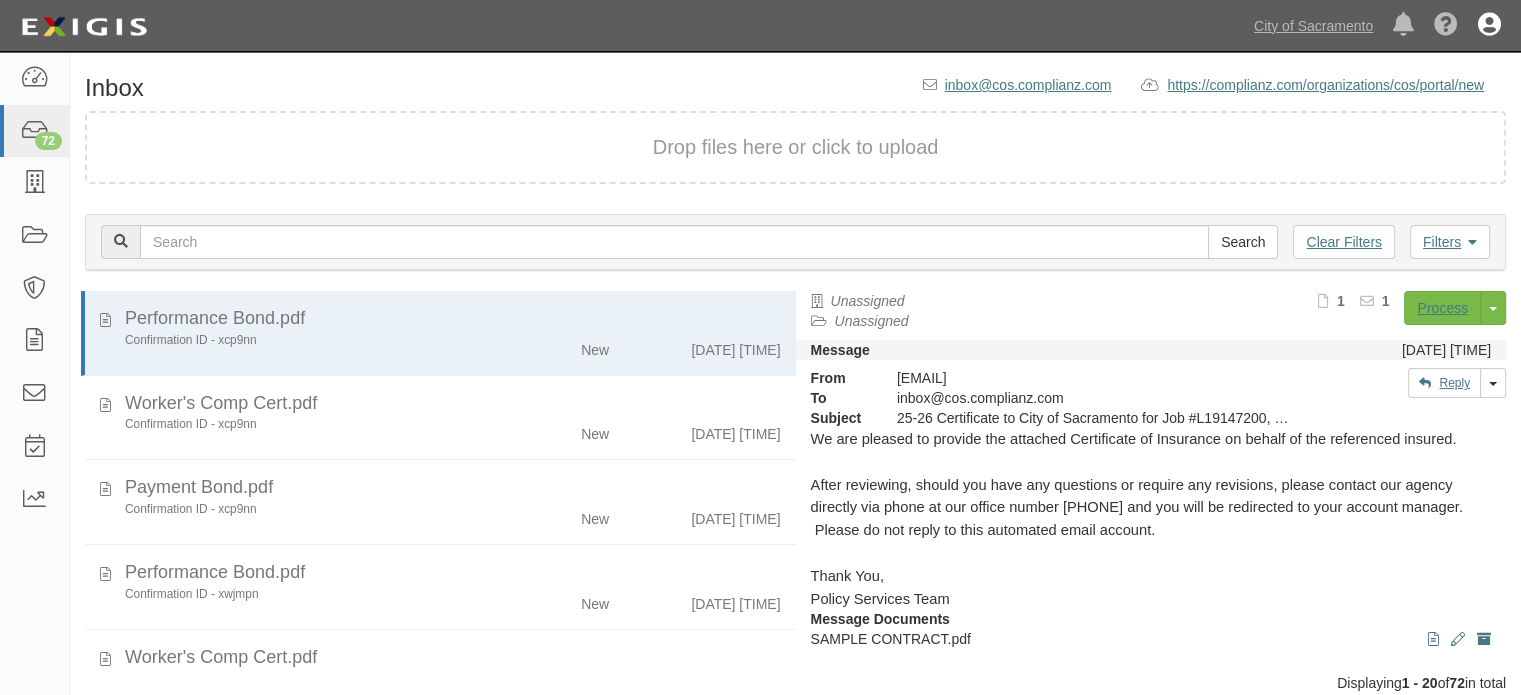 click at bounding box center [1489, 26] 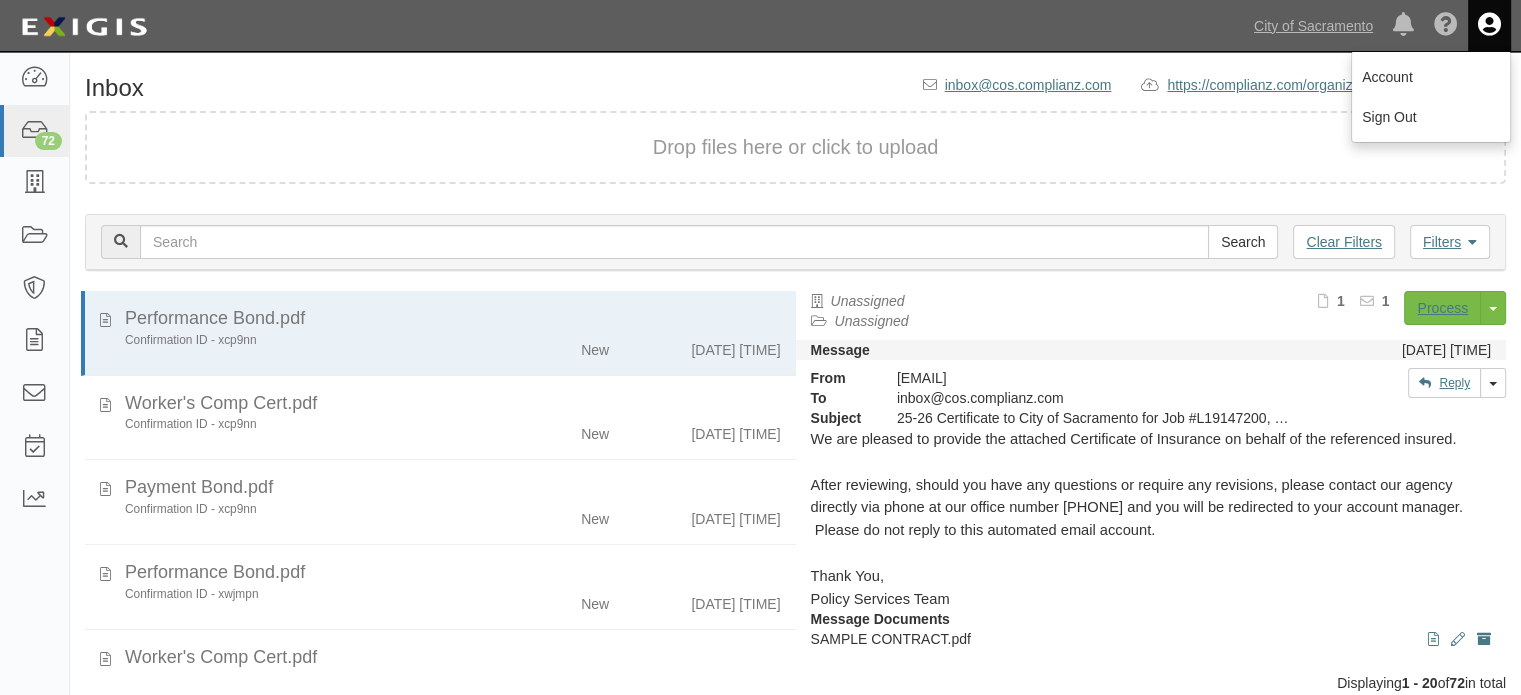click on "Dashboard 72 Inbox Parties Agreements Coverages Documents Messages Tasks Reports City of Sacramento  Chino Hills THD Canada Merchandising The Home Depot The Home Depot, Building Services The Home Depot, Logistics Trane Technologies View all Notifications There are no notifications Help Center - Complianz Account Sign Out" at bounding box center [760, 25] 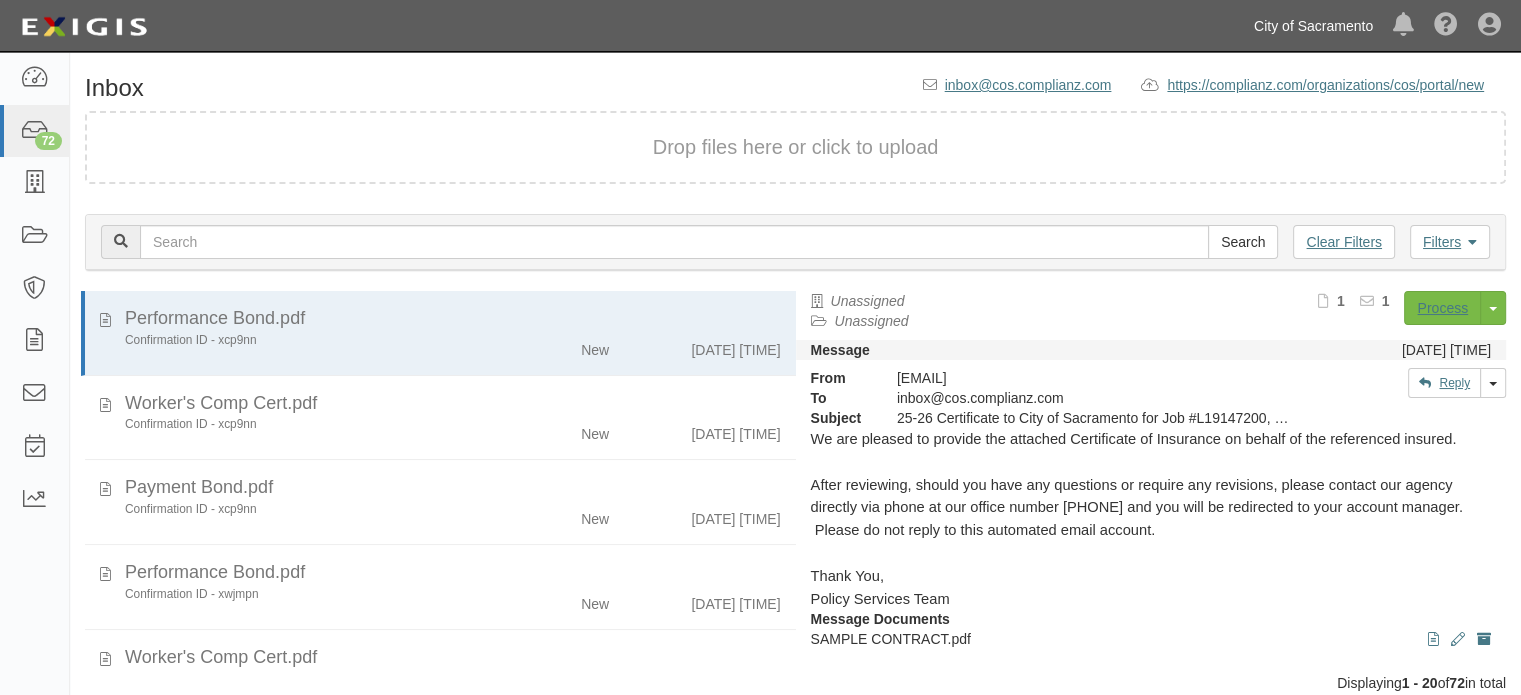 click on "City of Sacramento" at bounding box center (1313, 26) 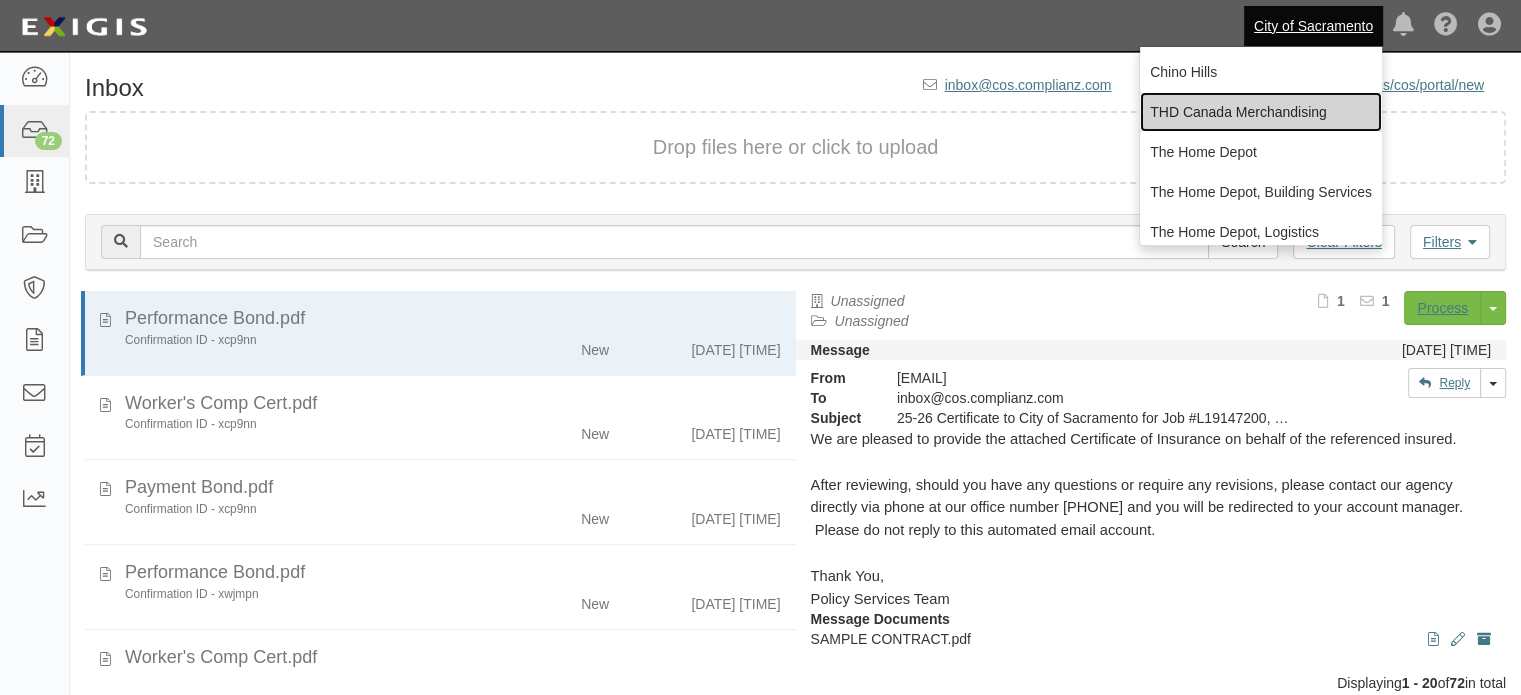 click on "THD Canada Merchandising" at bounding box center (1261, 112) 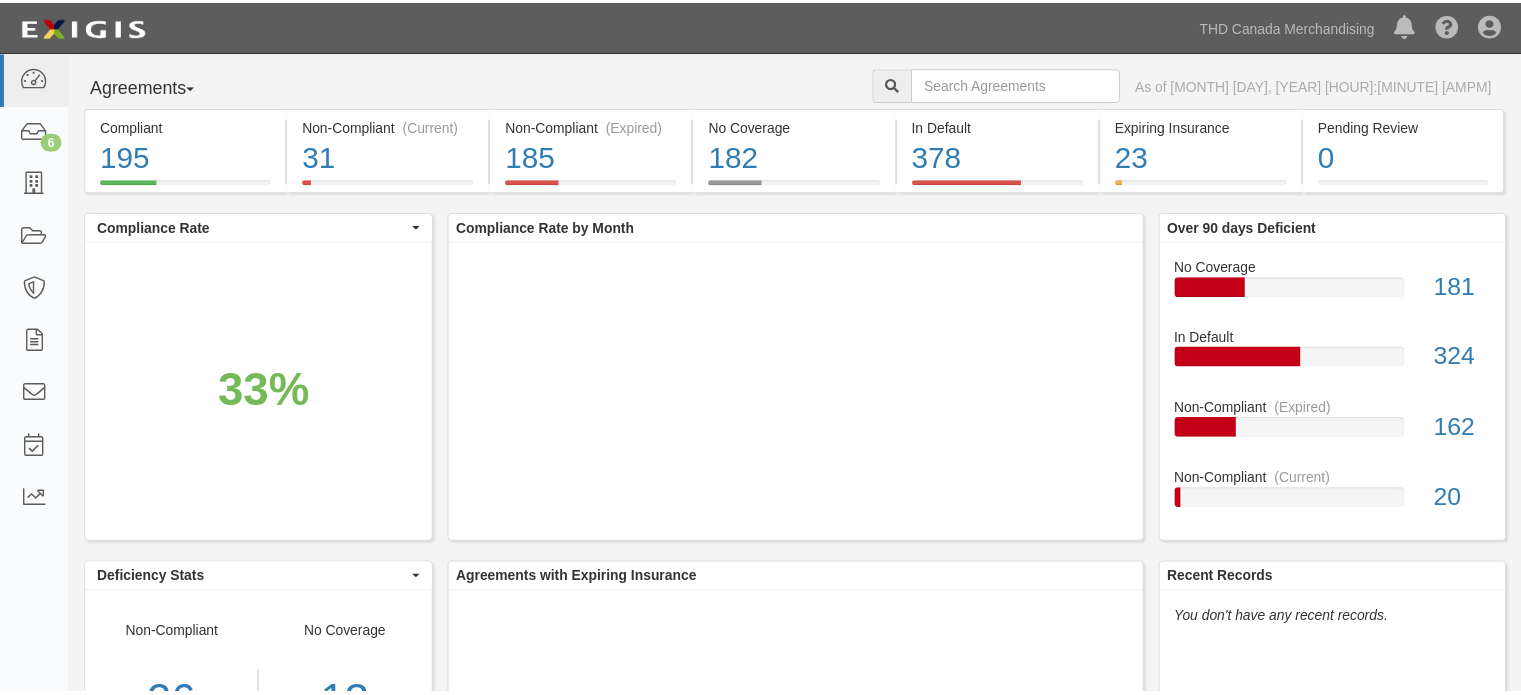 scroll, scrollTop: 0, scrollLeft: 0, axis: both 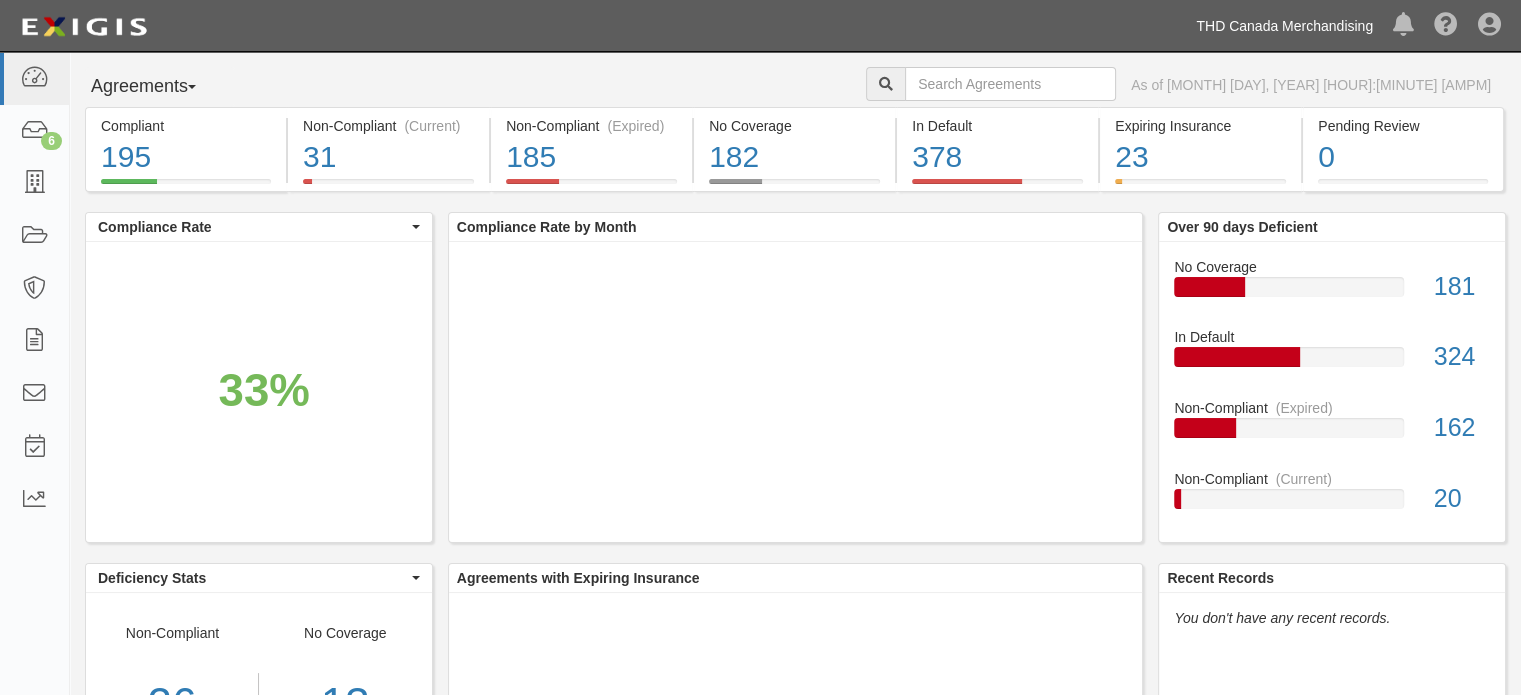click on "THD Canada Merchandising" at bounding box center (1284, 26) 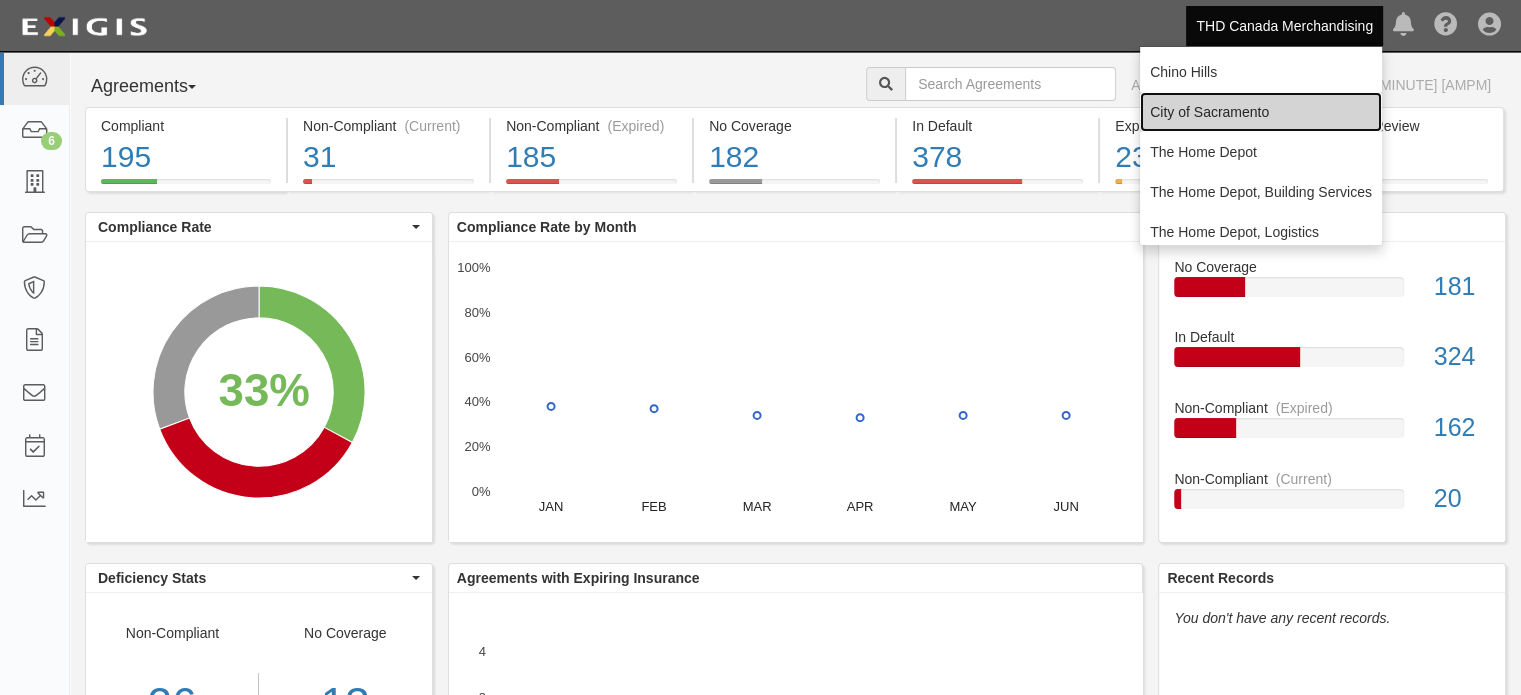 click on "City of Sacramento" at bounding box center [1261, 112] 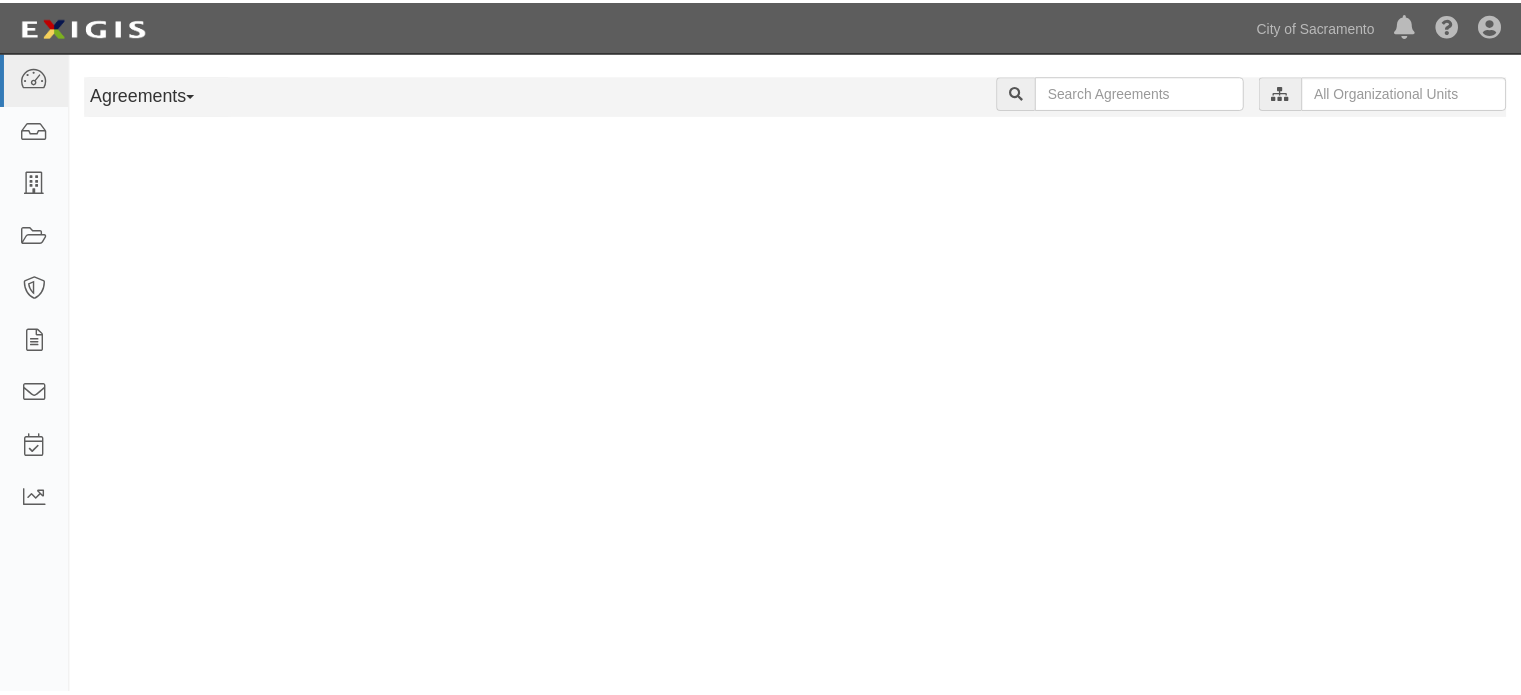 scroll, scrollTop: 0, scrollLeft: 0, axis: both 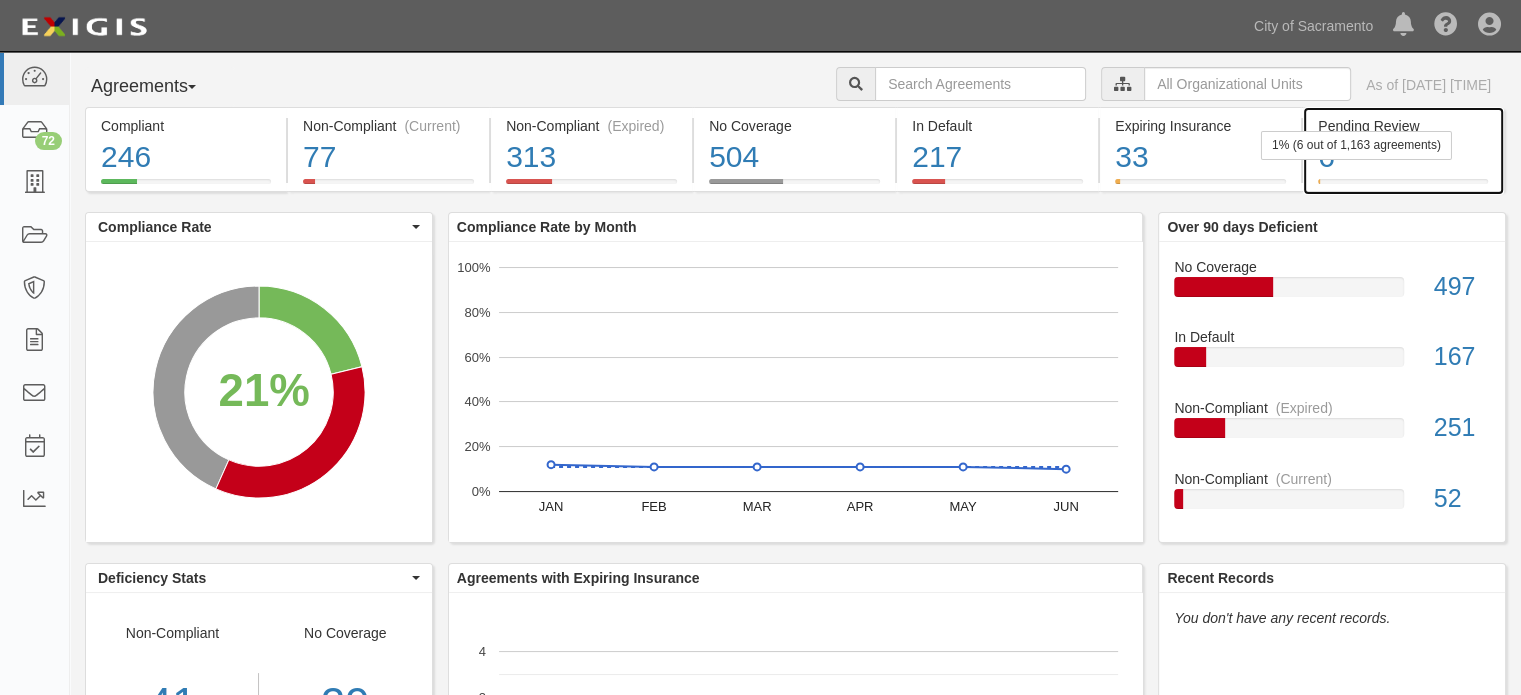 click on "6" at bounding box center [1403, 157] 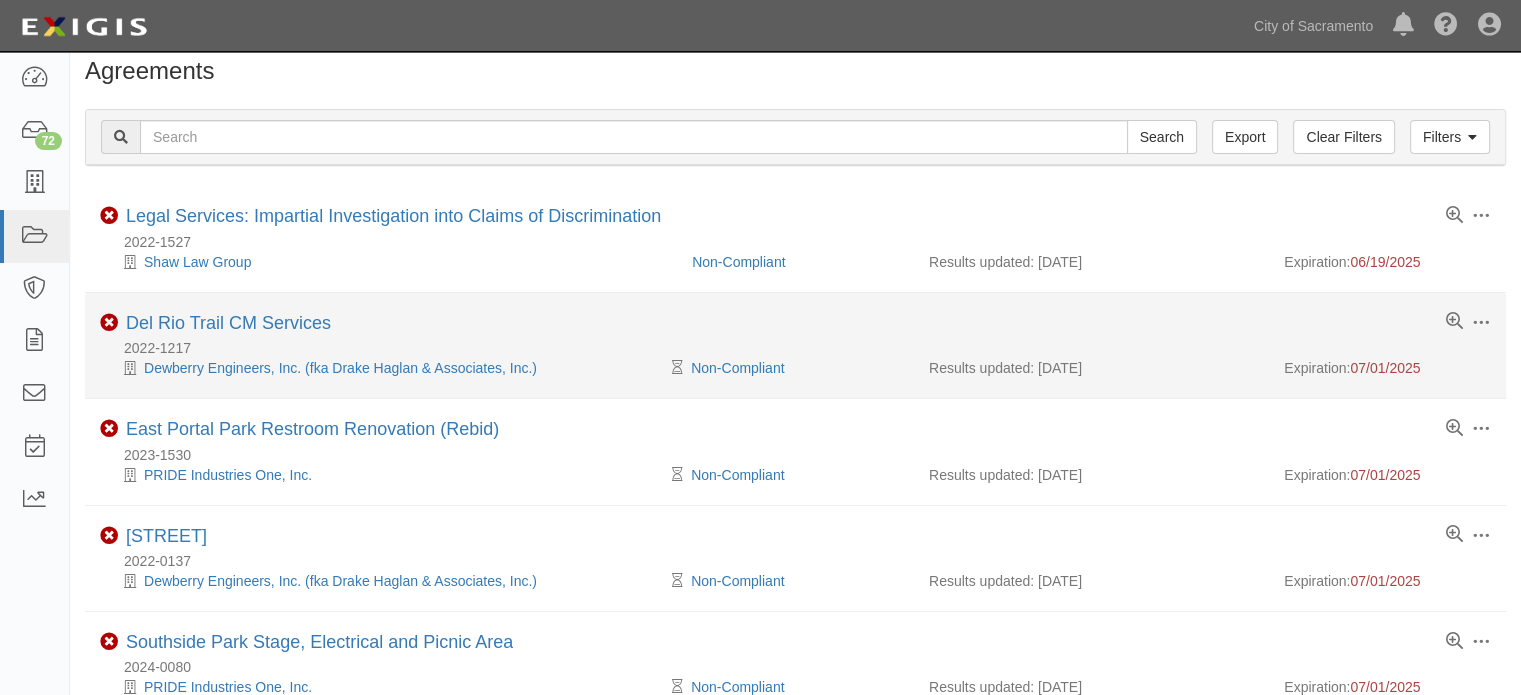 scroll, scrollTop: 0, scrollLeft: 0, axis: both 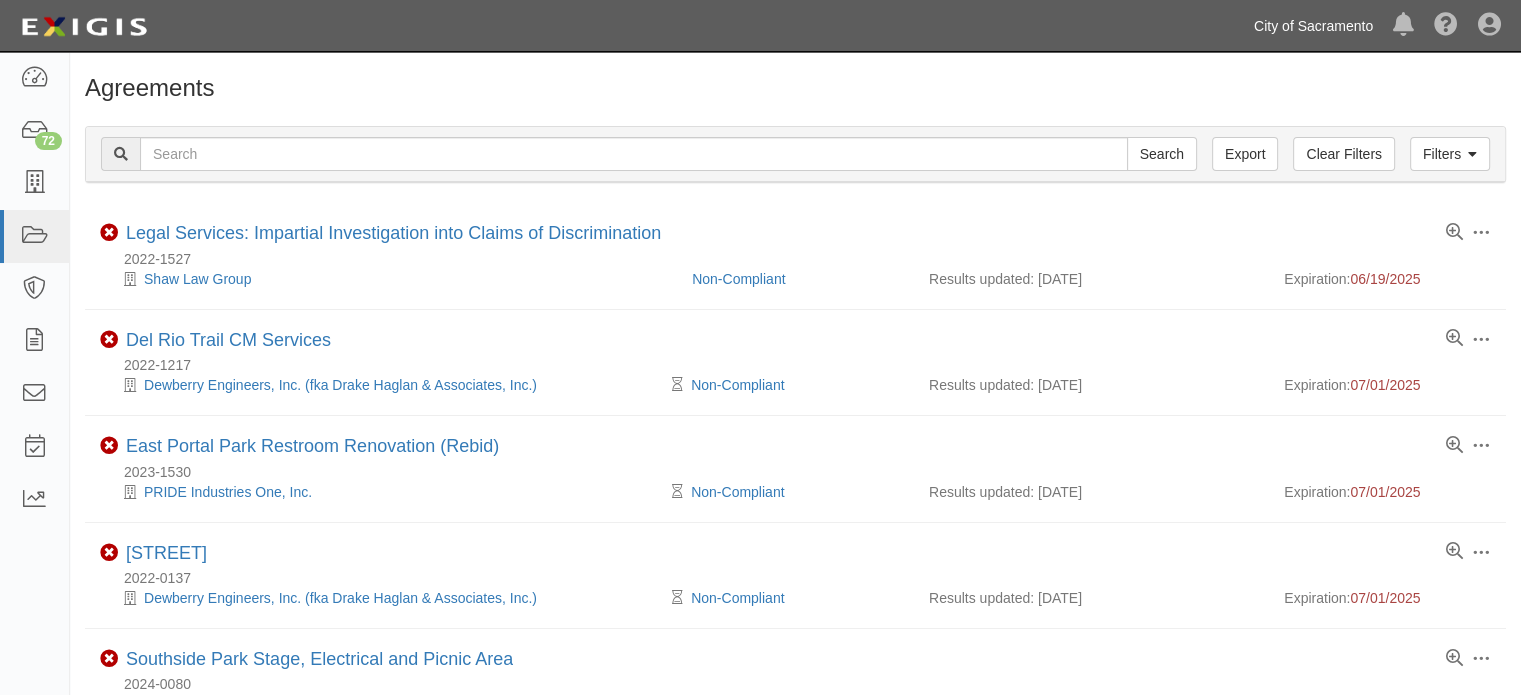 click on "City of Sacramento" at bounding box center (1313, 26) 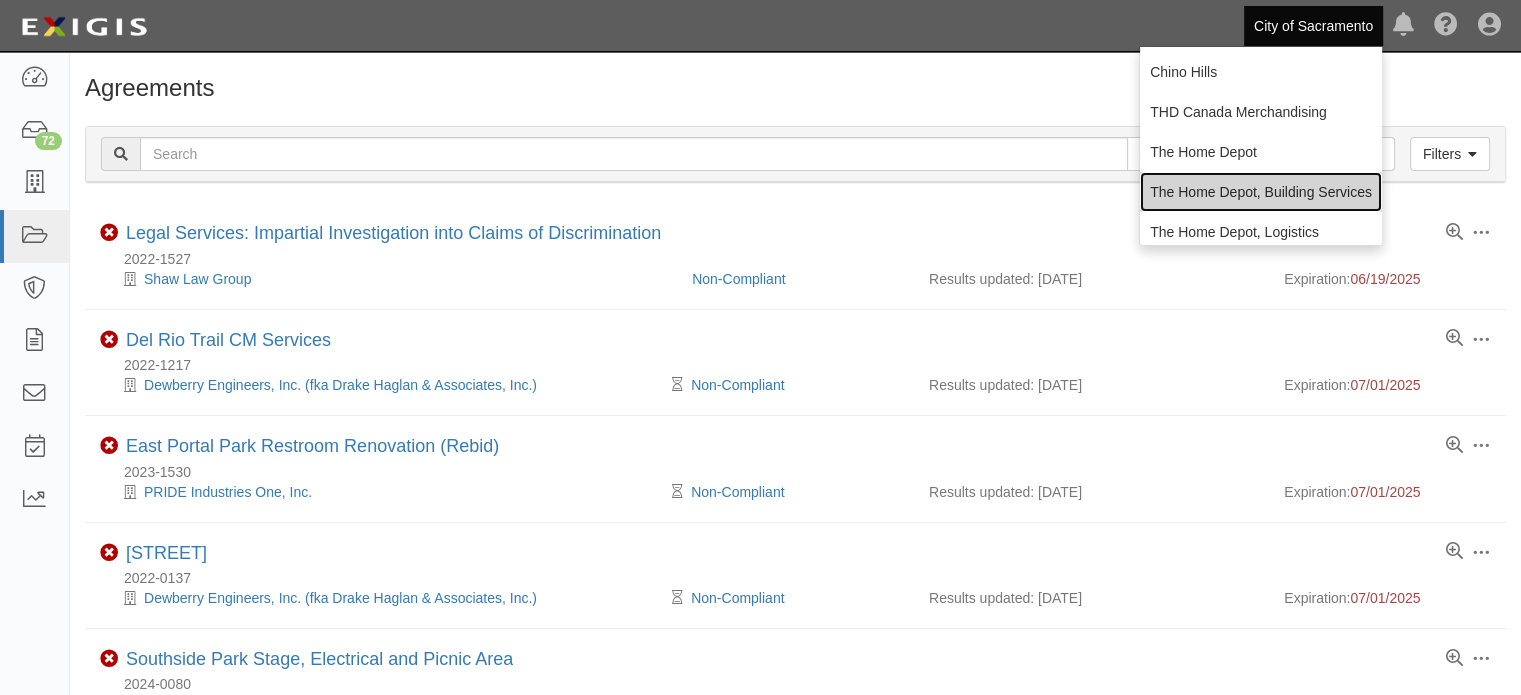 click on "The Home Depot, Building Services" at bounding box center [1261, 192] 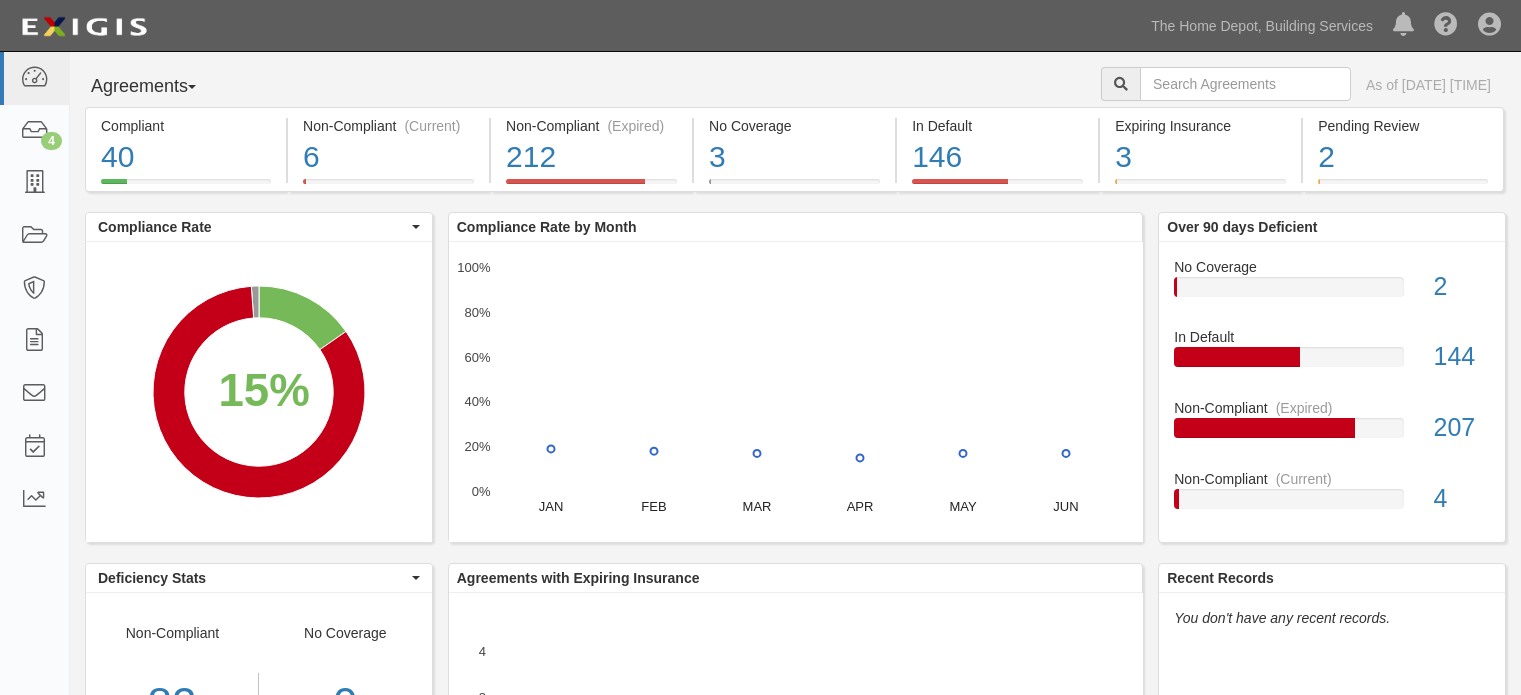 scroll, scrollTop: 0, scrollLeft: 0, axis: both 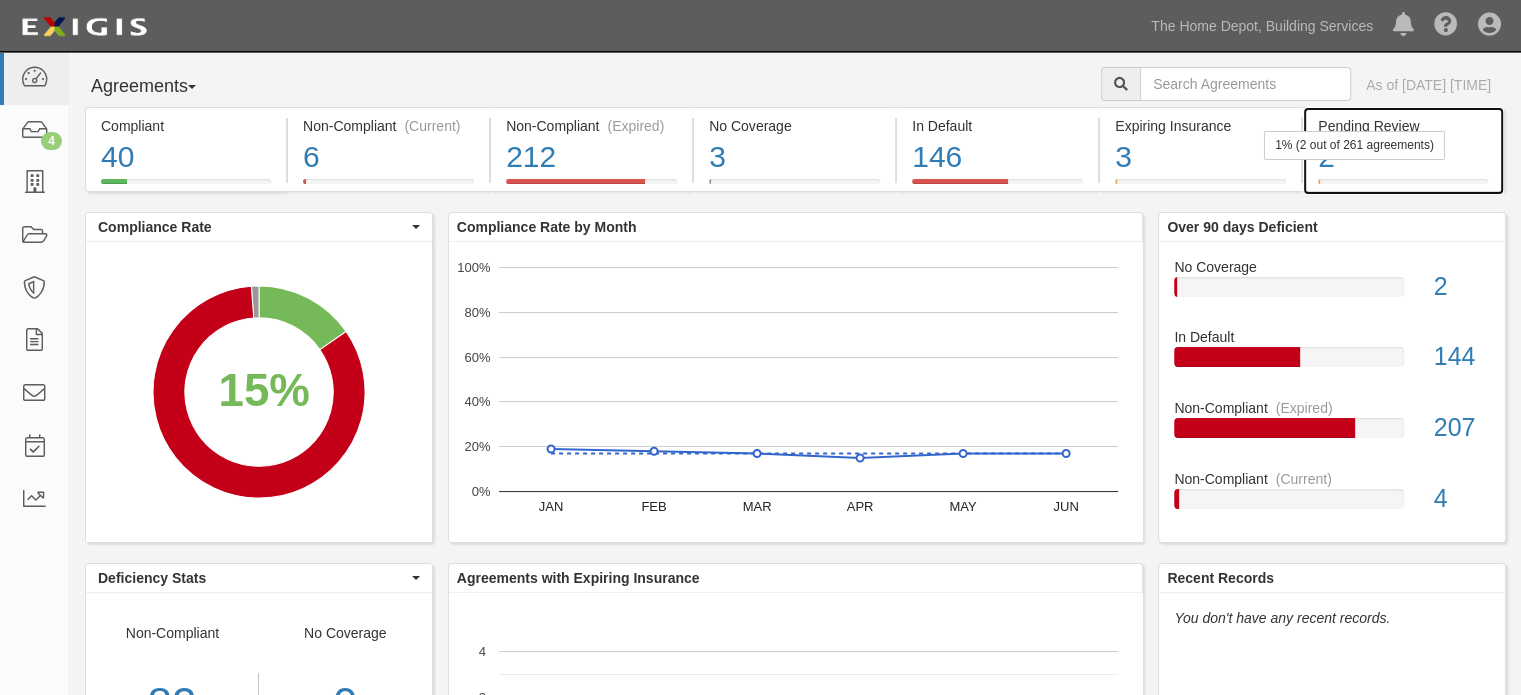 click on "1% (2 out of 261 agreements)" at bounding box center [1354, 145] 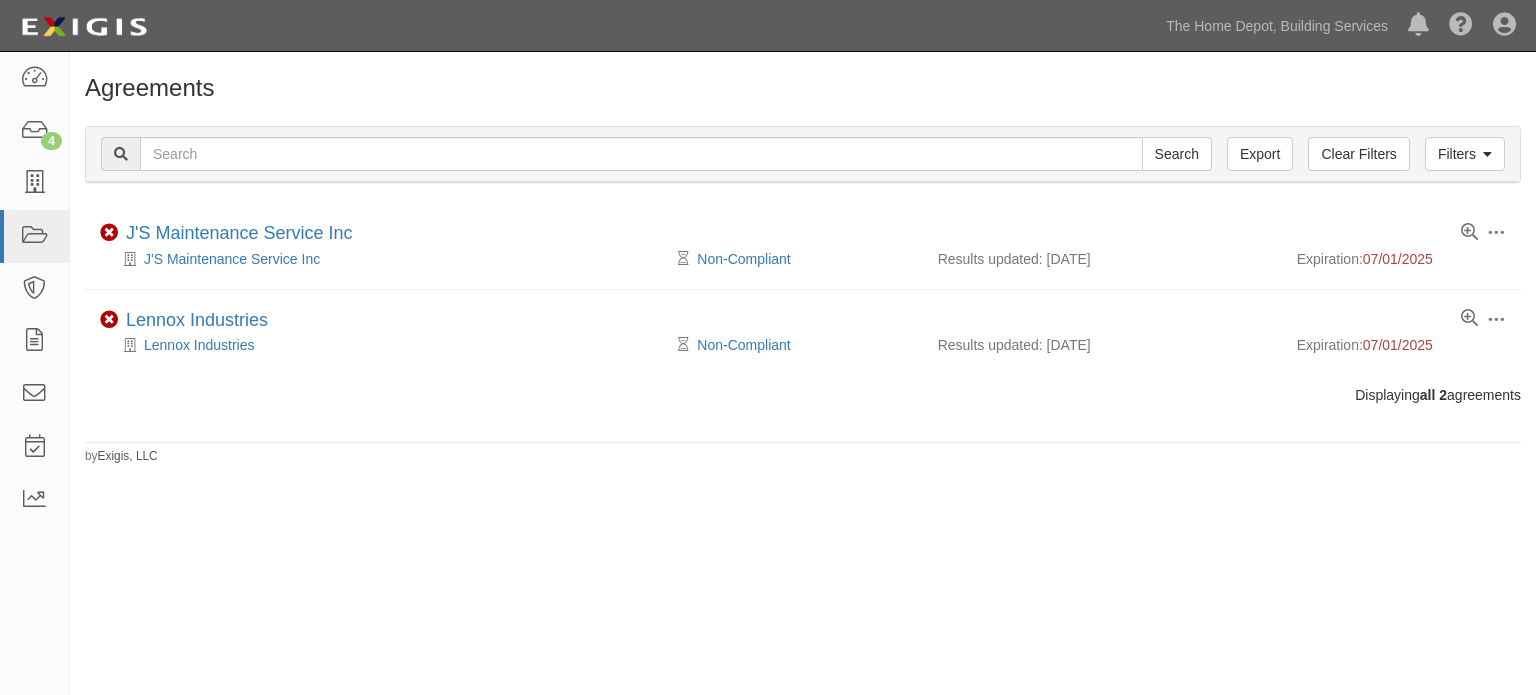scroll, scrollTop: 0, scrollLeft: 0, axis: both 